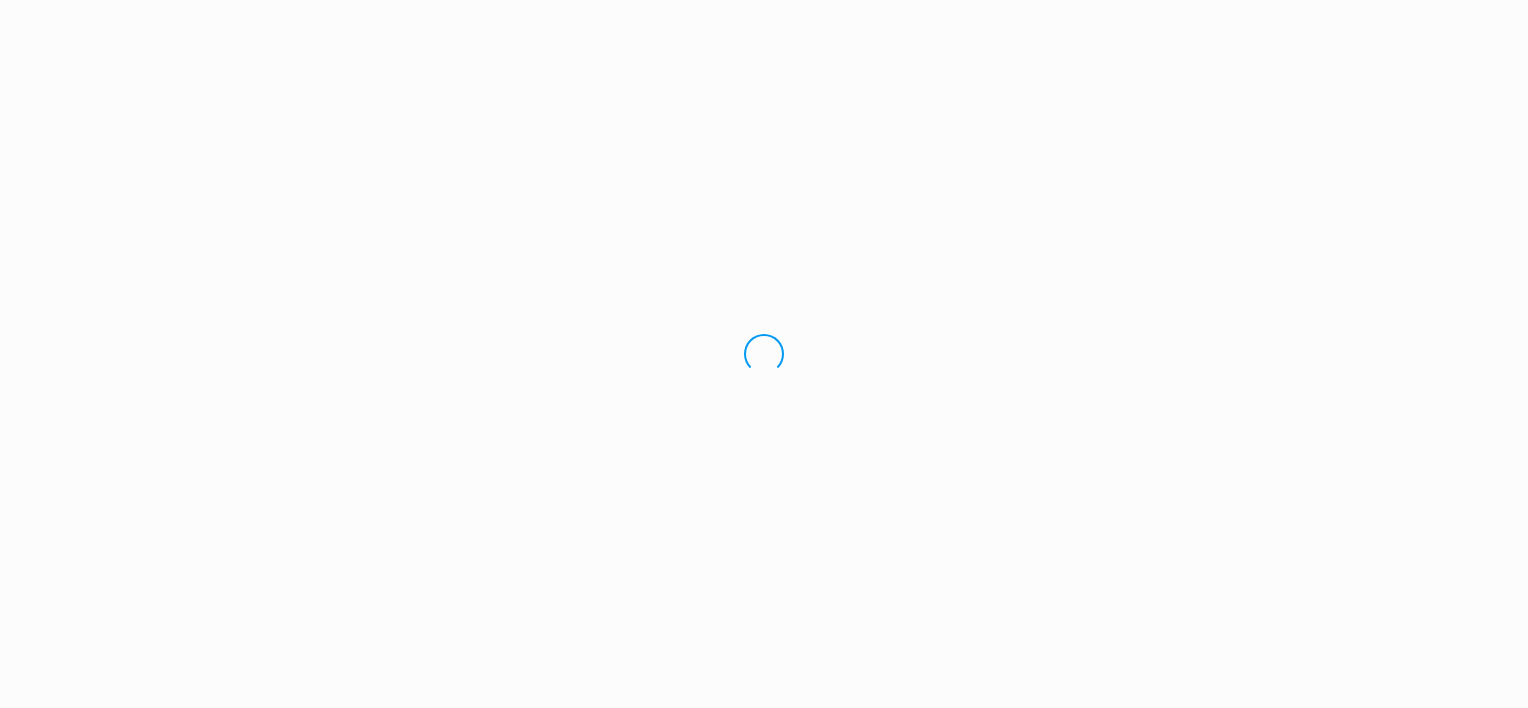 scroll, scrollTop: 0, scrollLeft: 0, axis: both 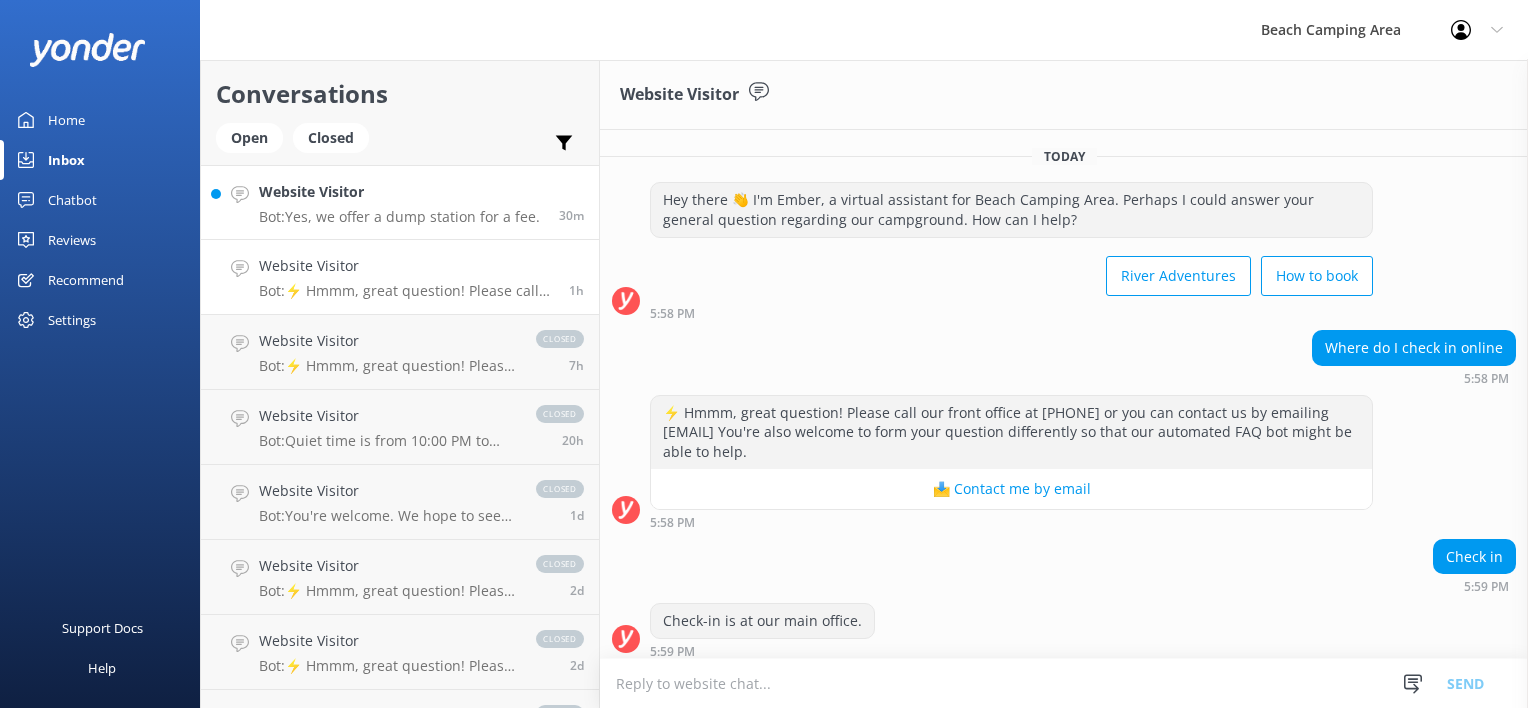 click on "Bot:  Yes, we offer a dump station for a fee." at bounding box center (399, 217) 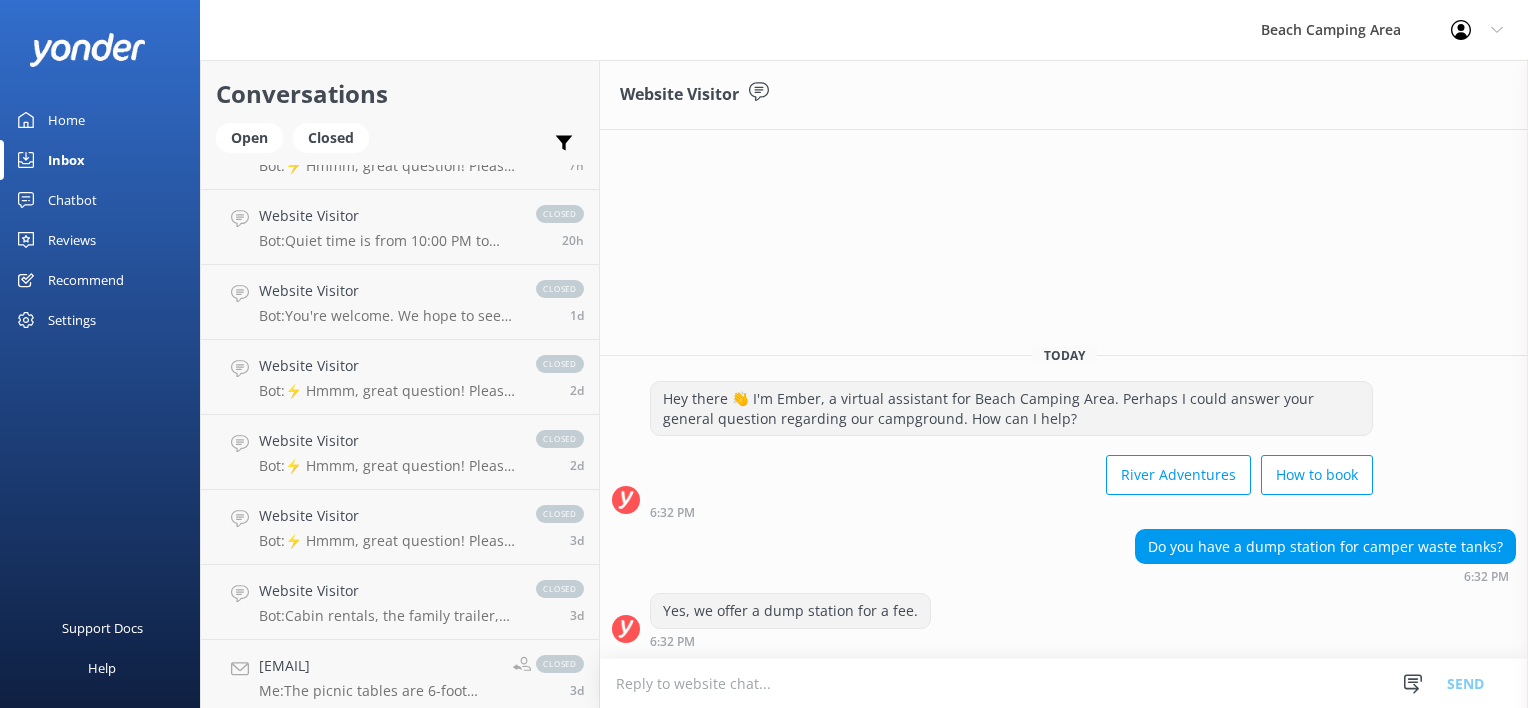 scroll, scrollTop: 0, scrollLeft: 0, axis: both 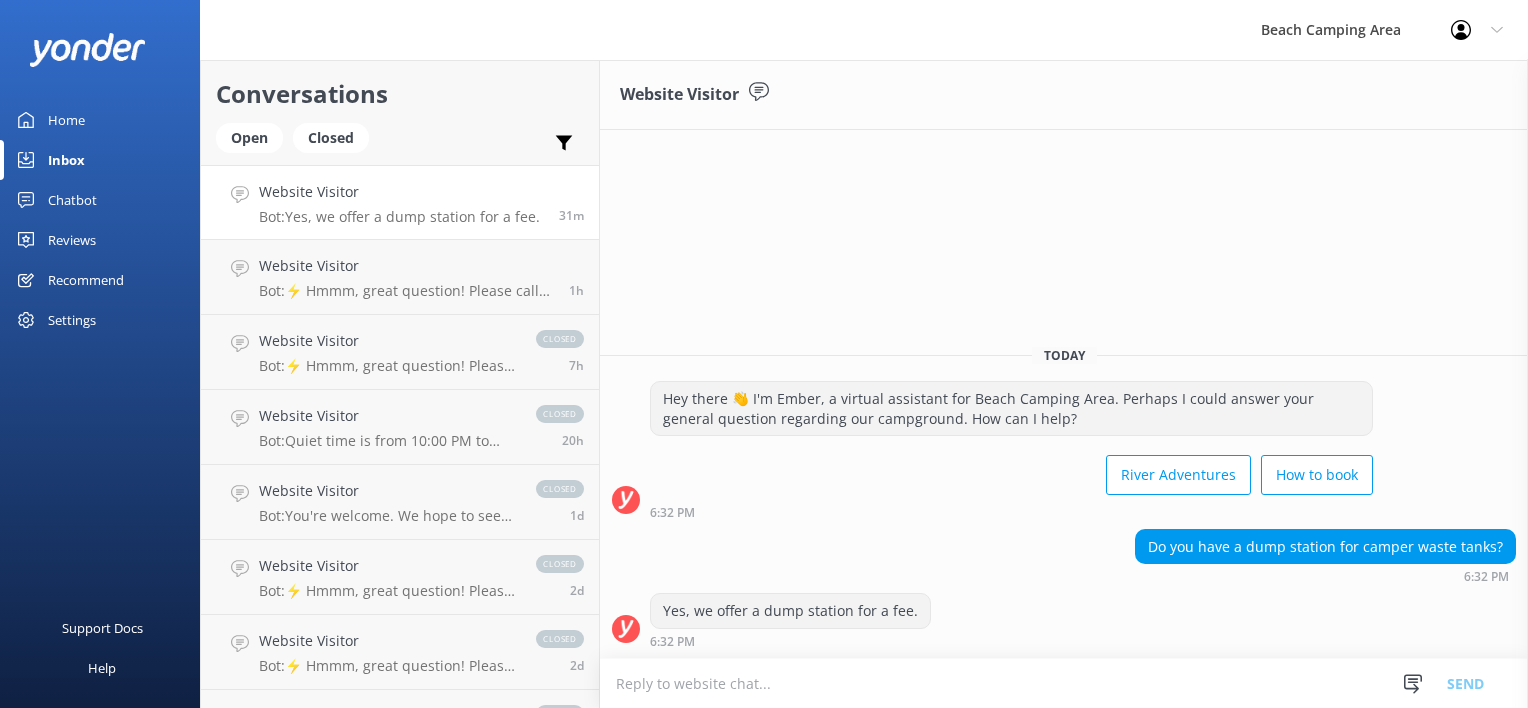 click on "Website Visitor Bot:  Yes, we offer a dump station for a fee. 31m" at bounding box center [400, 202] 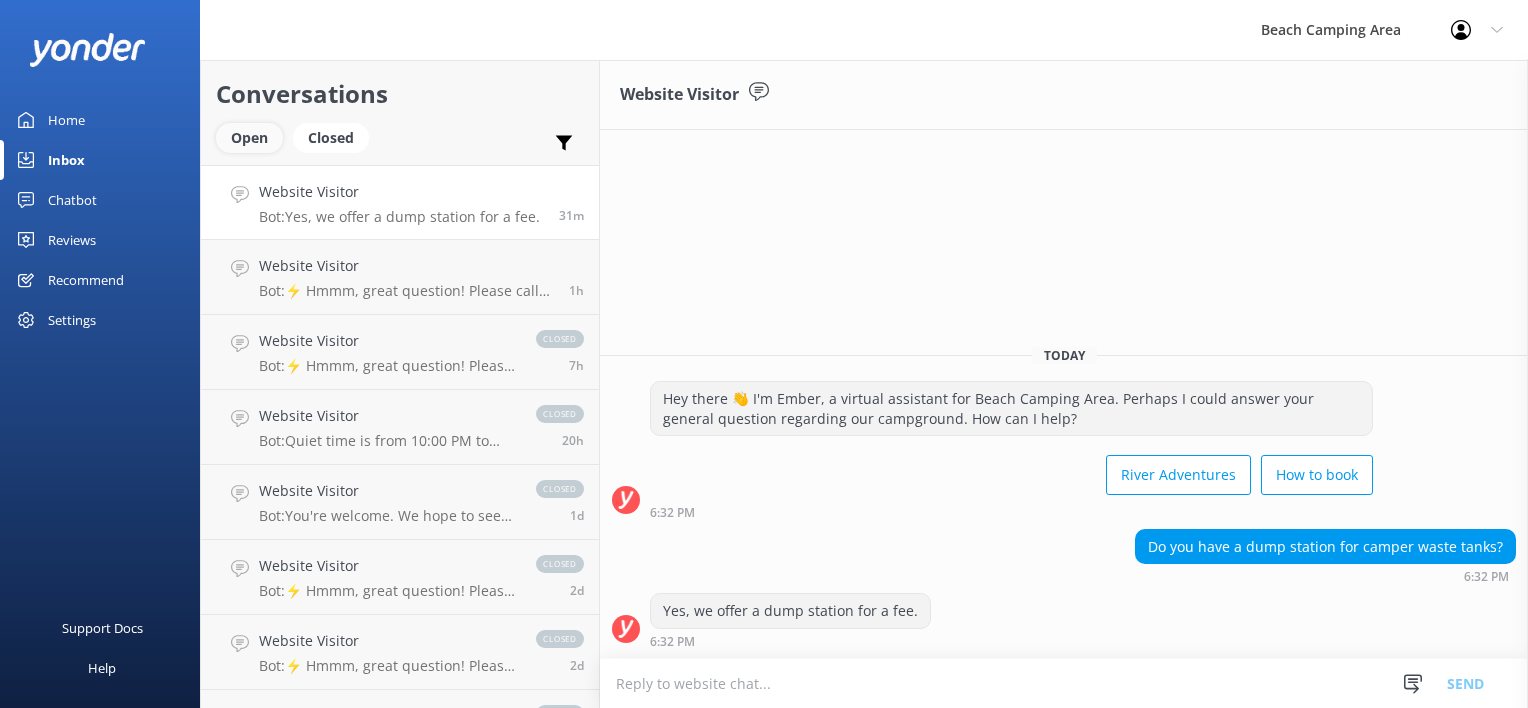 click on "Open" at bounding box center (249, 138) 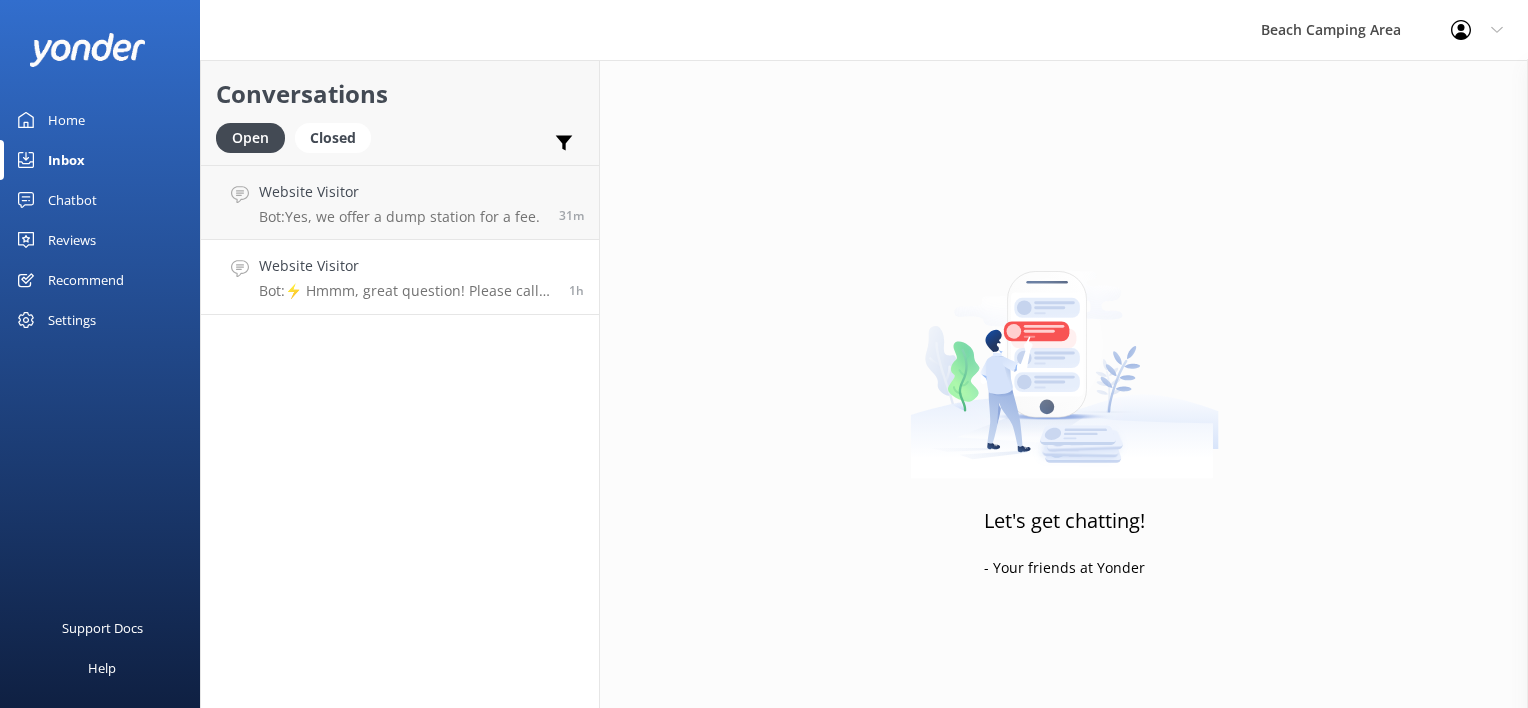 click on "Website Visitor Bot:  ⚡ Hmmm, great question! Please call our front office at ([PHONE]) or you can contact us by emailing [EMAIL] You're also welcome to form your question differently so that our automated FAQ bot might be able to help." at bounding box center (406, 277) 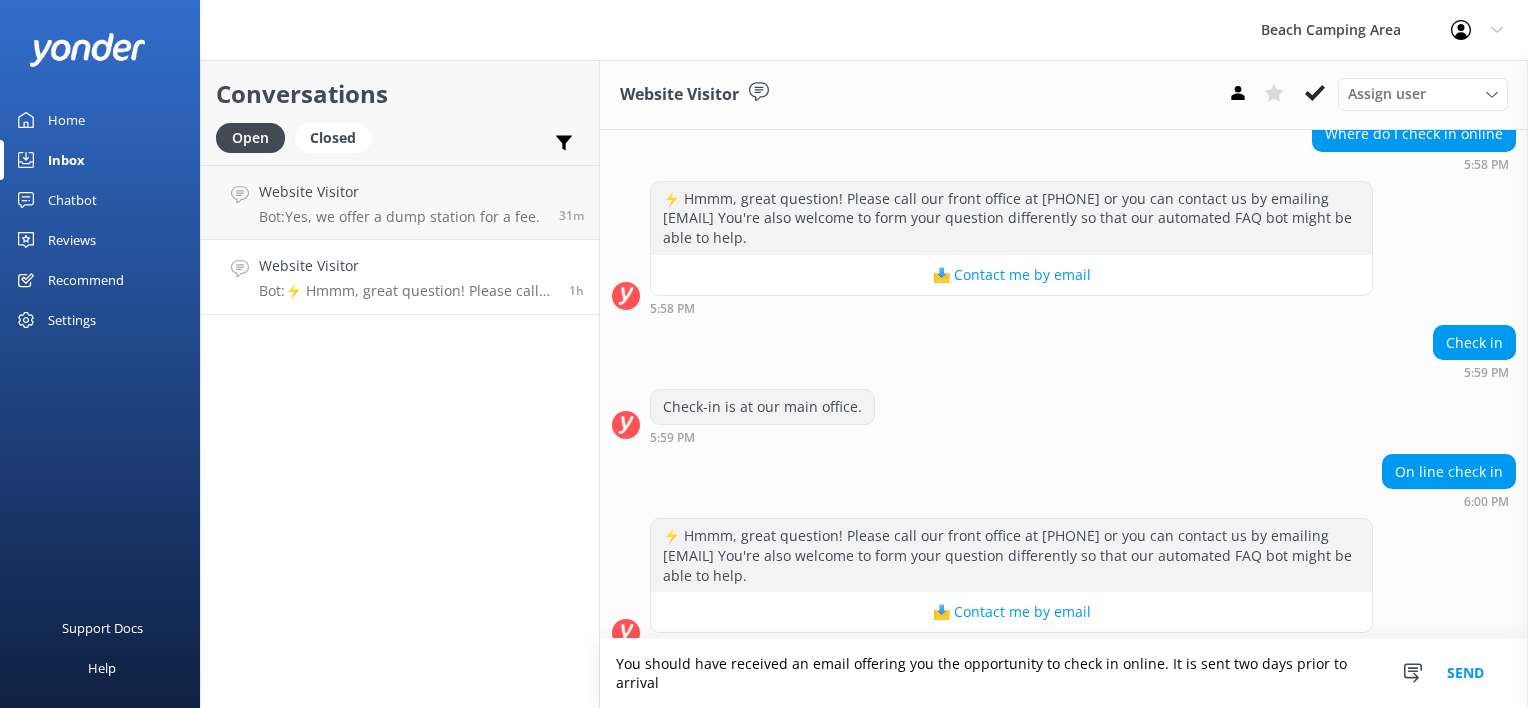 scroll, scrollTop: 234, scrollLeft: 0, axis: vertical 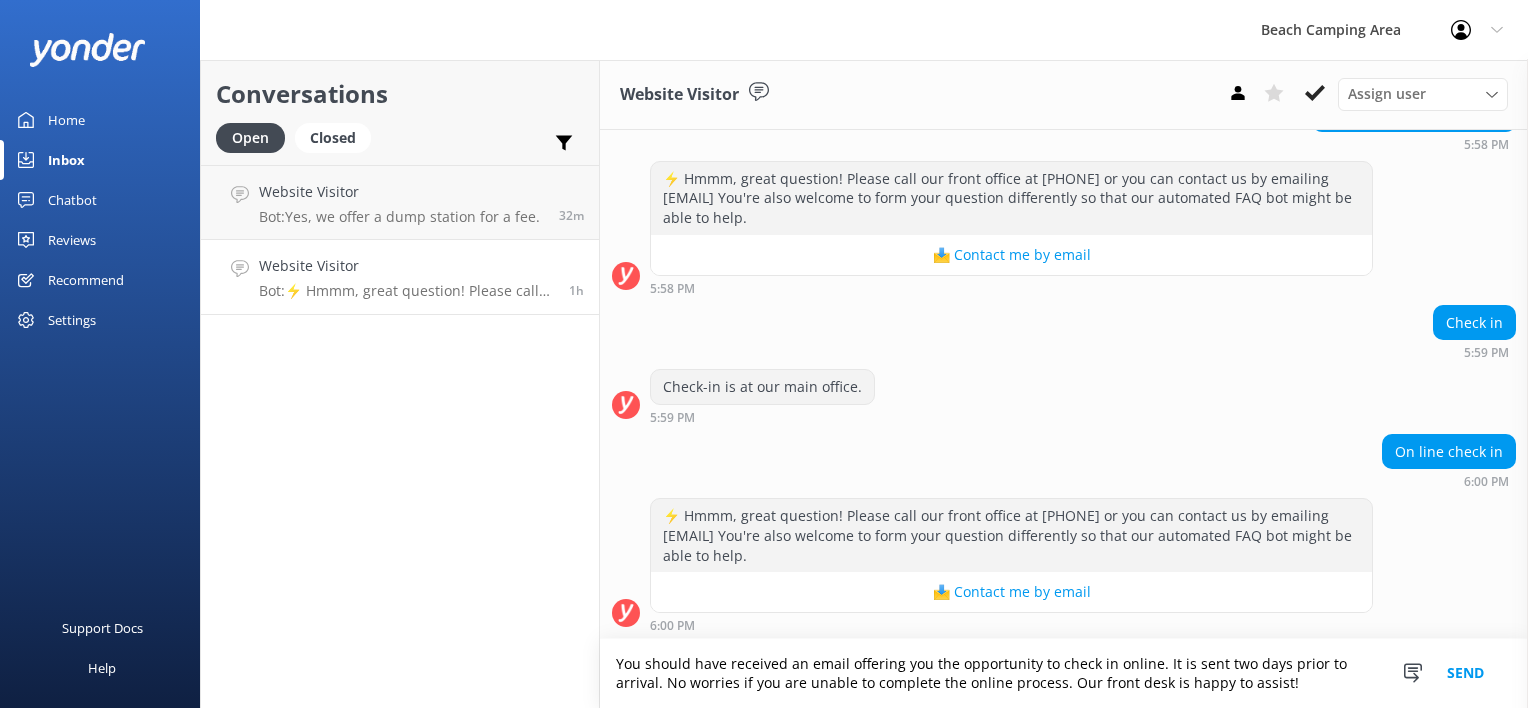 type on "You should have received an email offering you the opportunity to check in online. It is sent two days prior to arrival. No worries if you are unable to complete the online process. Our front desk is happy to assist!" 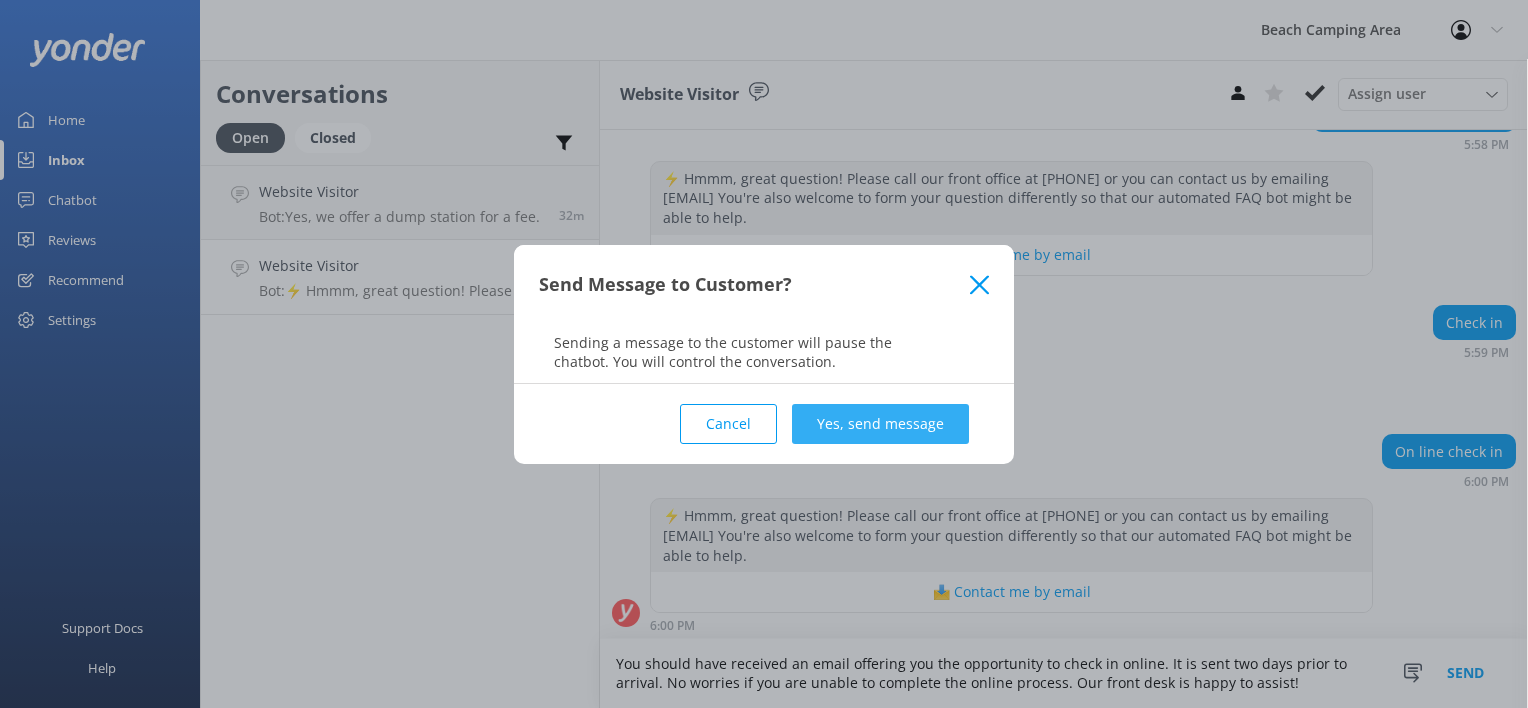 click on "Yes, send message" at bounding box center (880, 424) 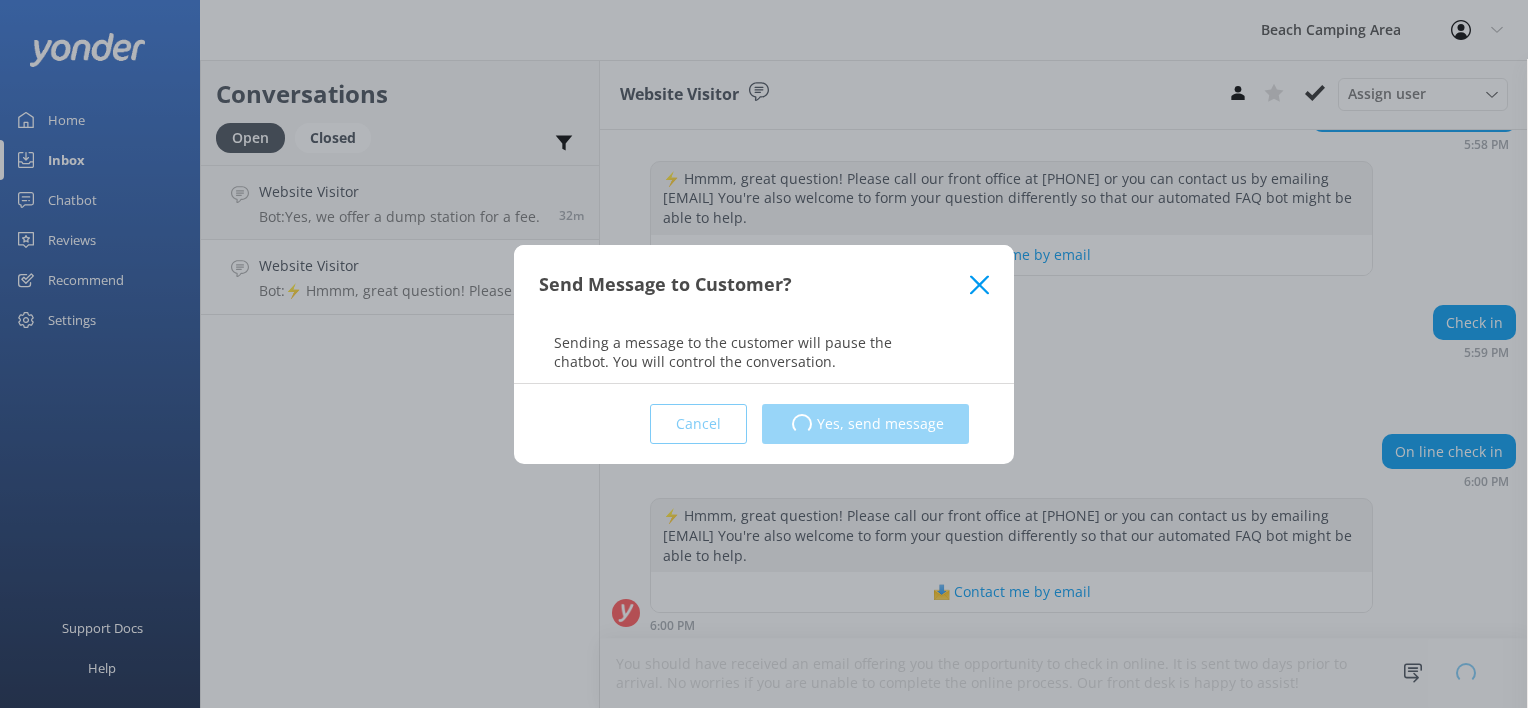 type 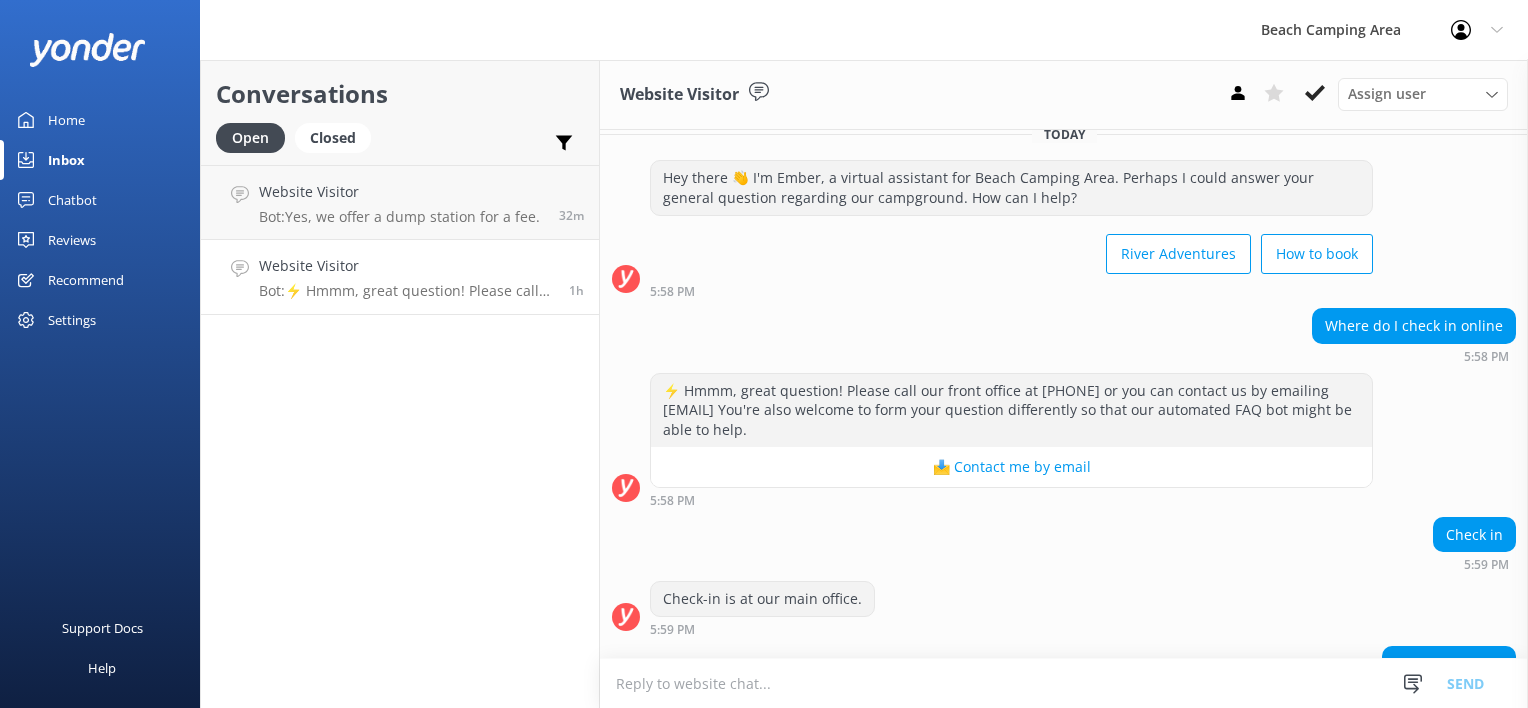 scroll, scrollTop: 0, scrollLeft: 0, axis: both 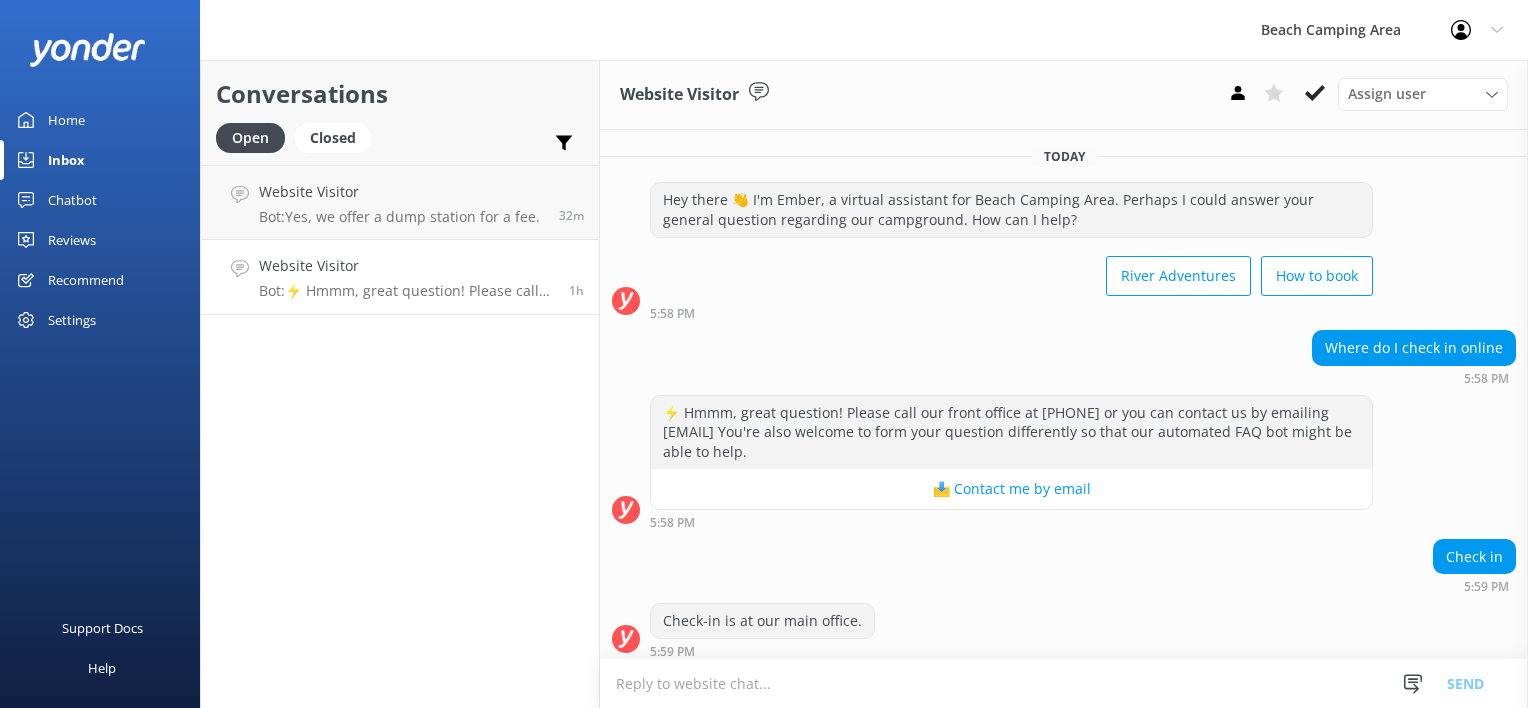 click on "Bot:  ⚡ Hmmm, great question! Please call our front office at [PHONE] or you can contact us by emailing [EMAIL] You're also welcome to form your question differently so that our automated FAQ bot might be able to help." at bounding box center [406, 291] 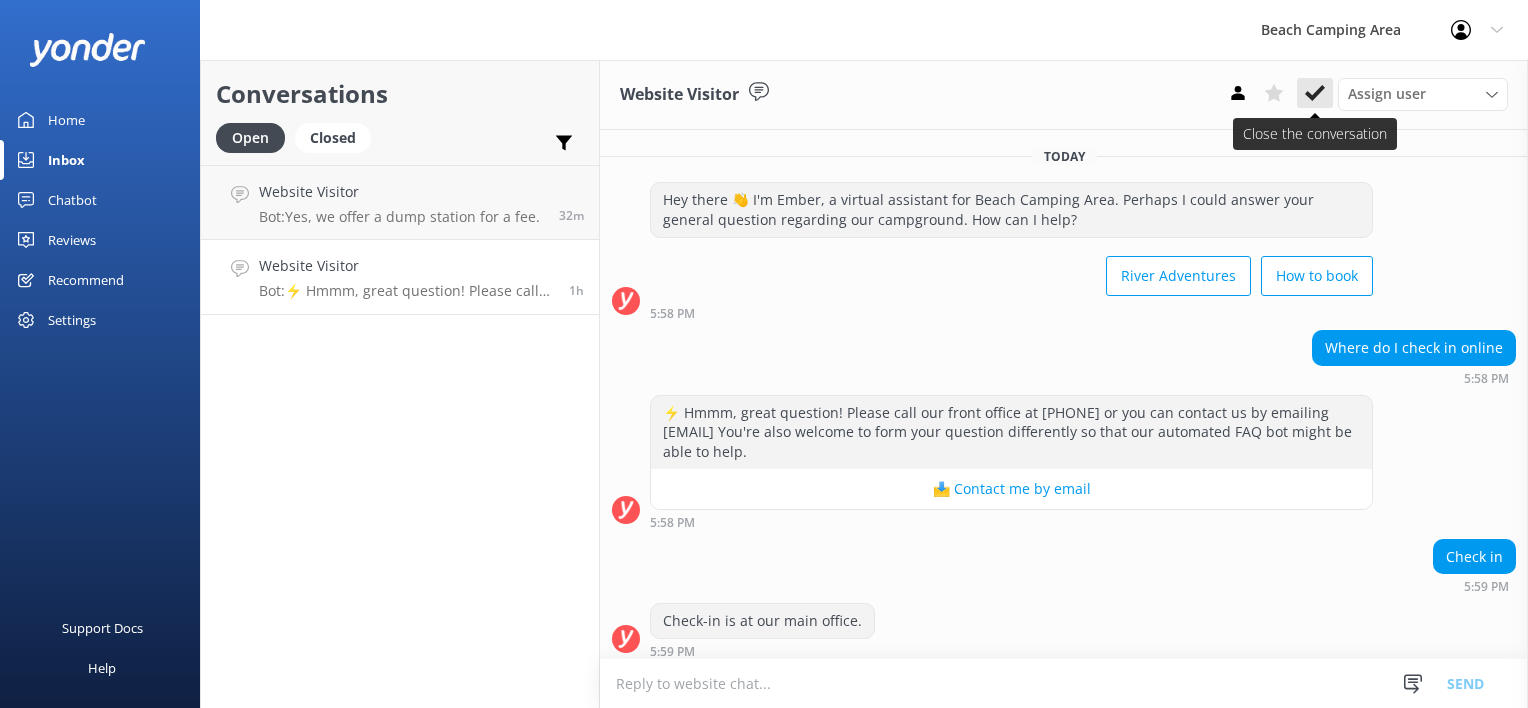 click 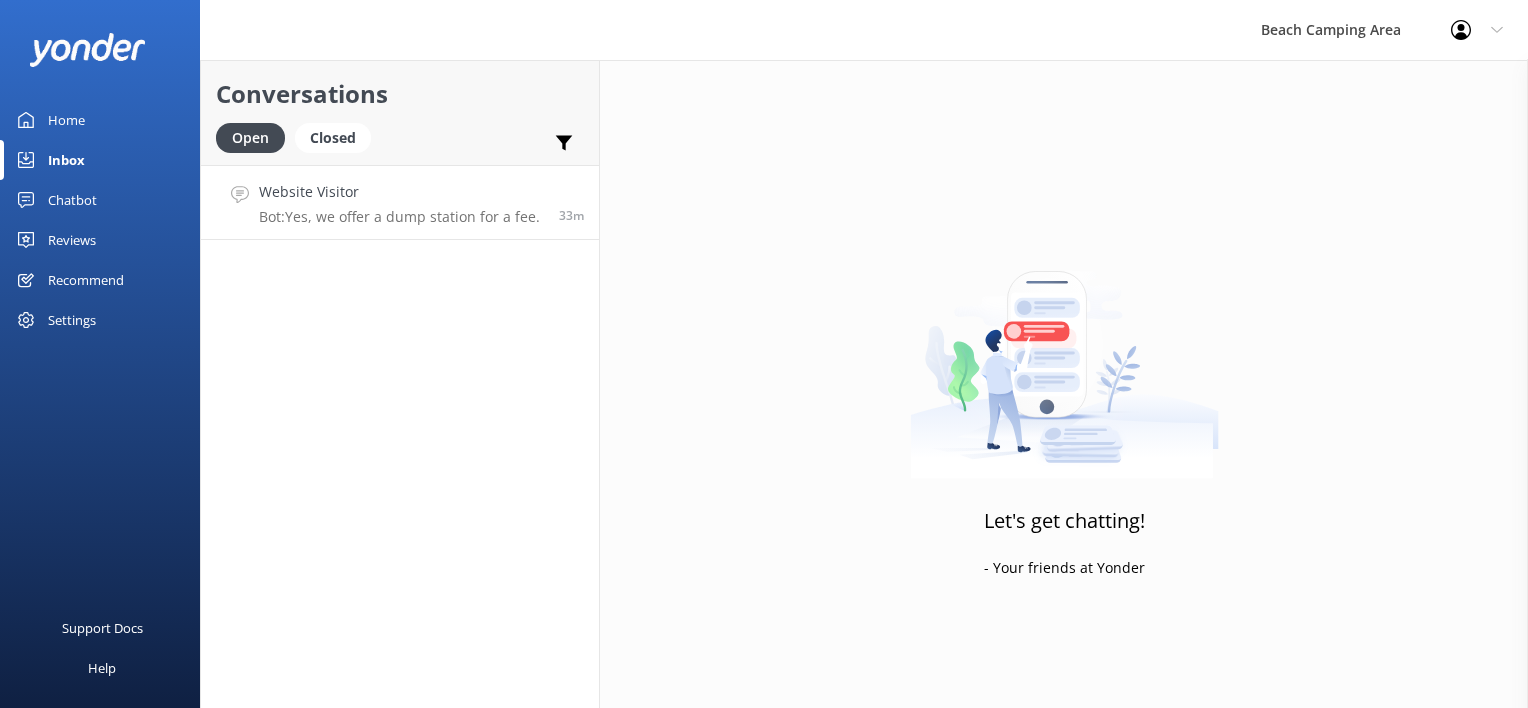 click on "Bot:  Yes, we offer a dump station for a fee." at bounding box center (399, 217) 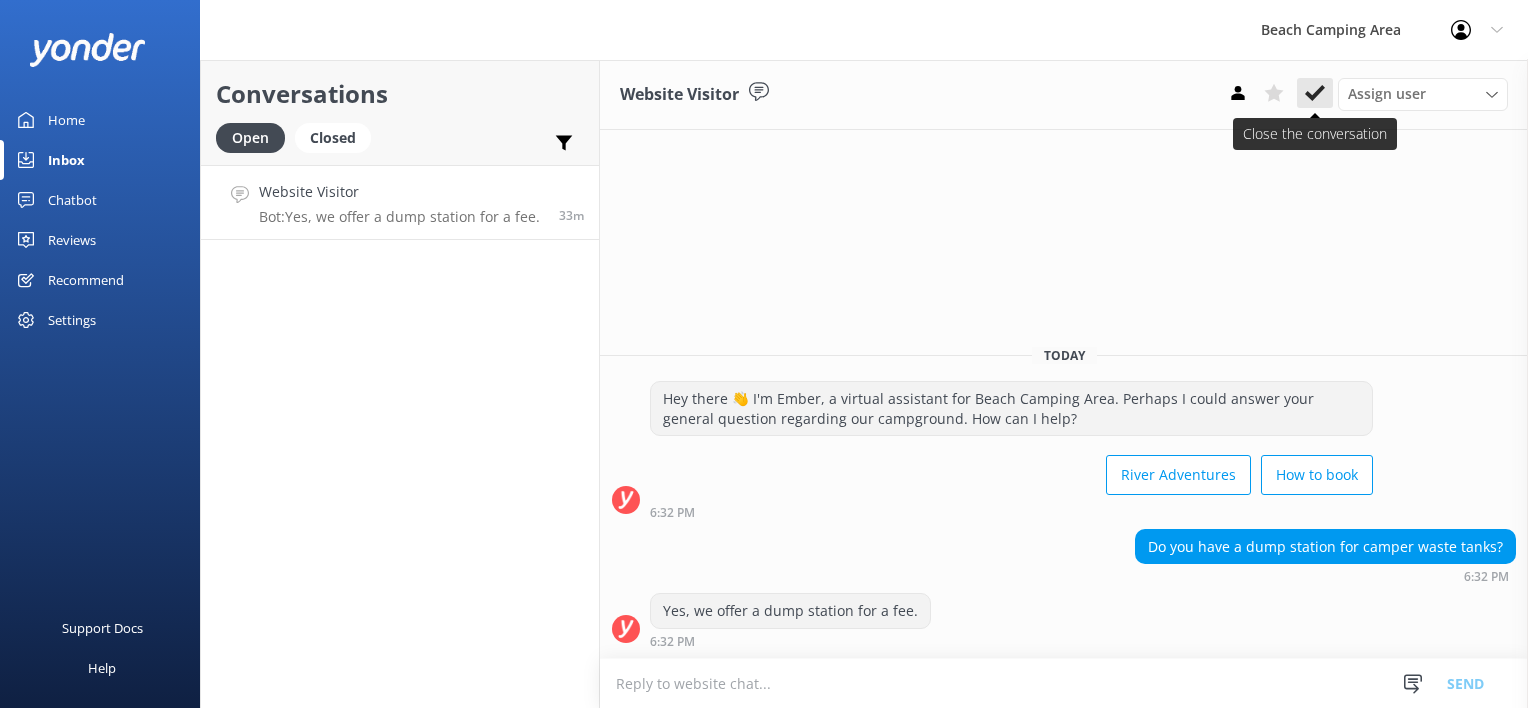 click 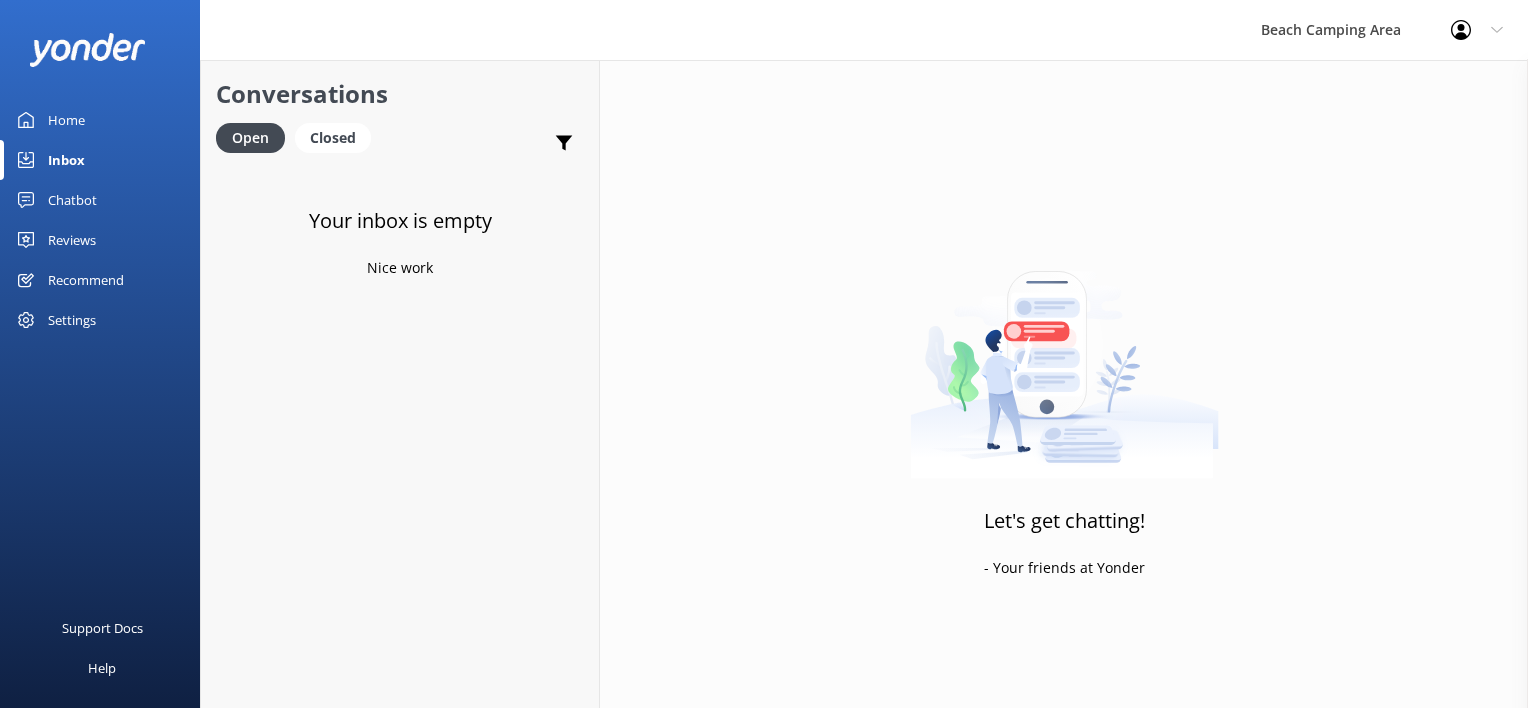 click 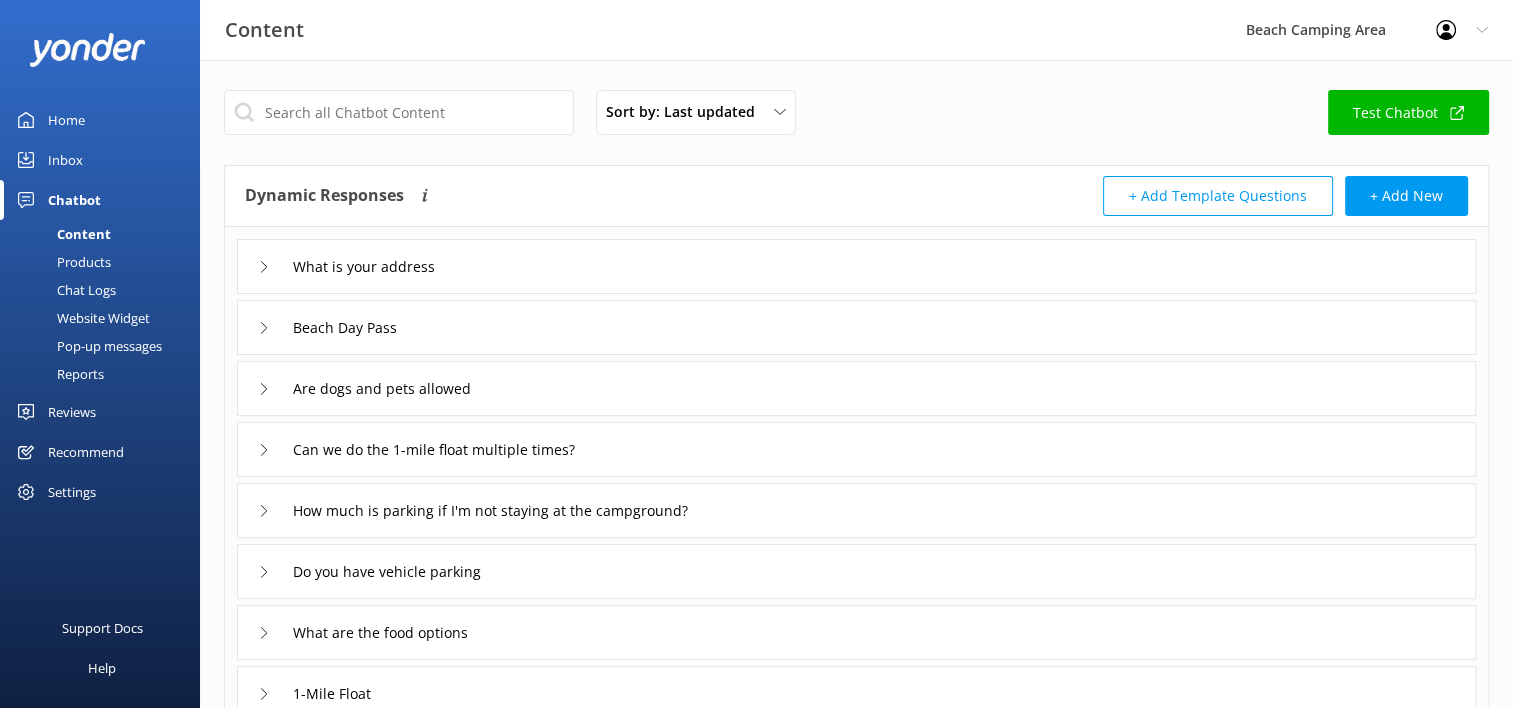 click on "Chat Logs" at bounding box center [64, 290] 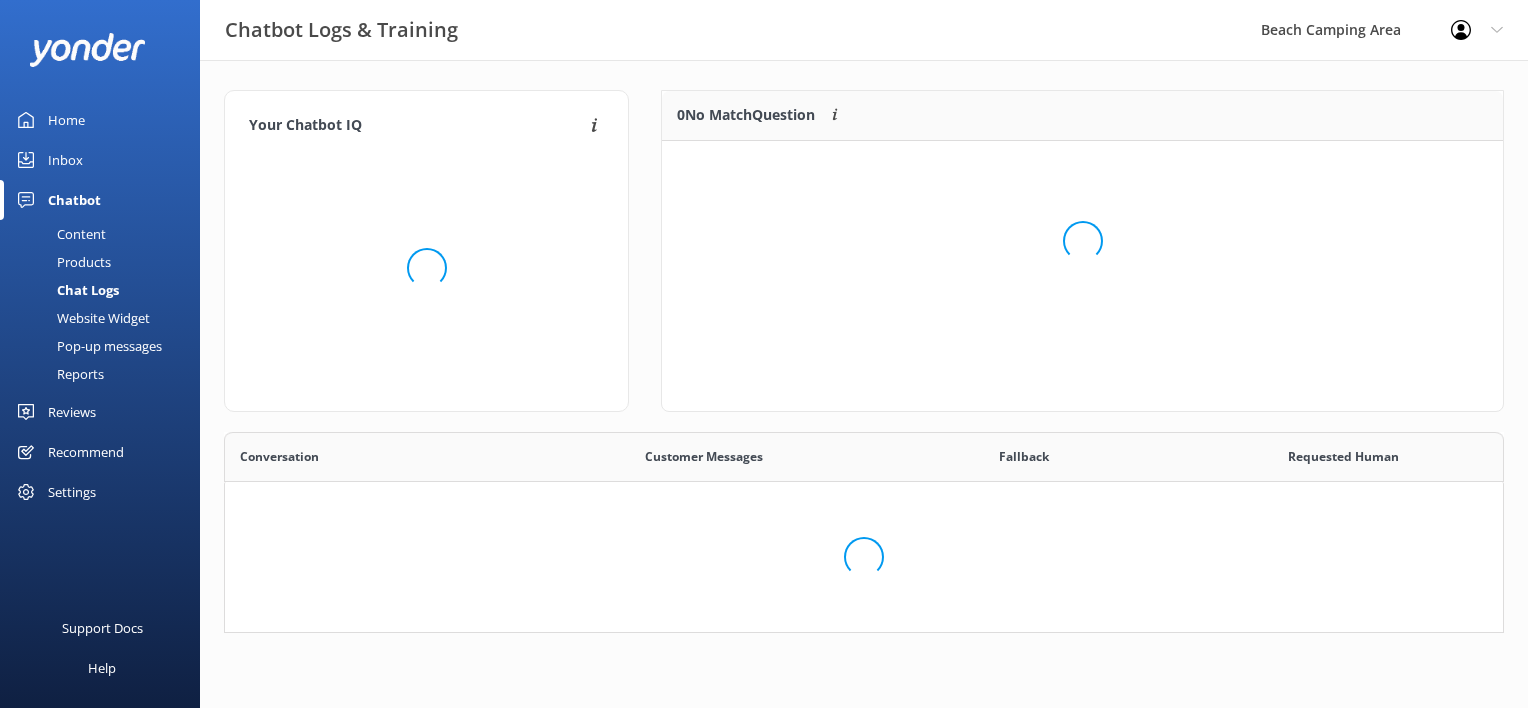 scroll, scrollTop: 16, scrollLeft: 16, axis: both 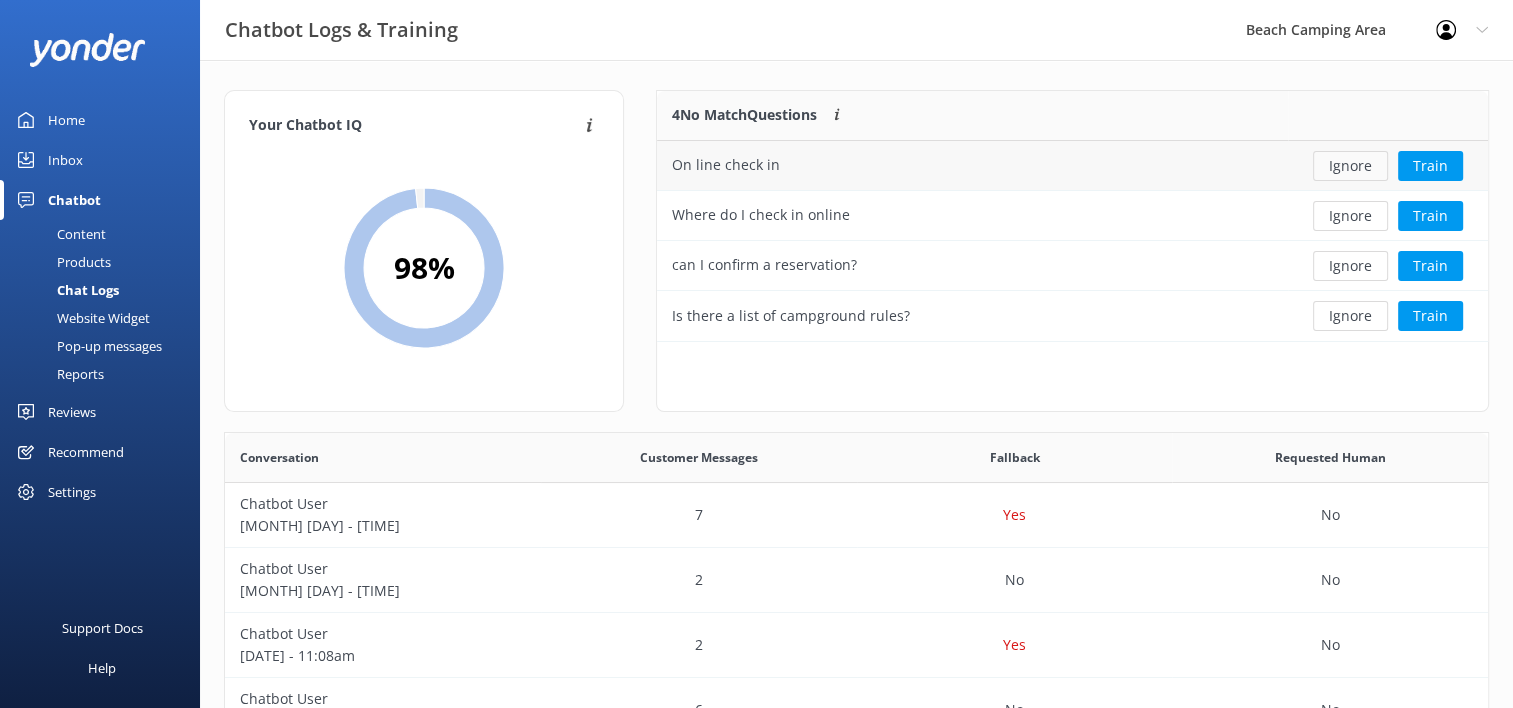 click on "Ignore" at bounding box center [1350, 166] 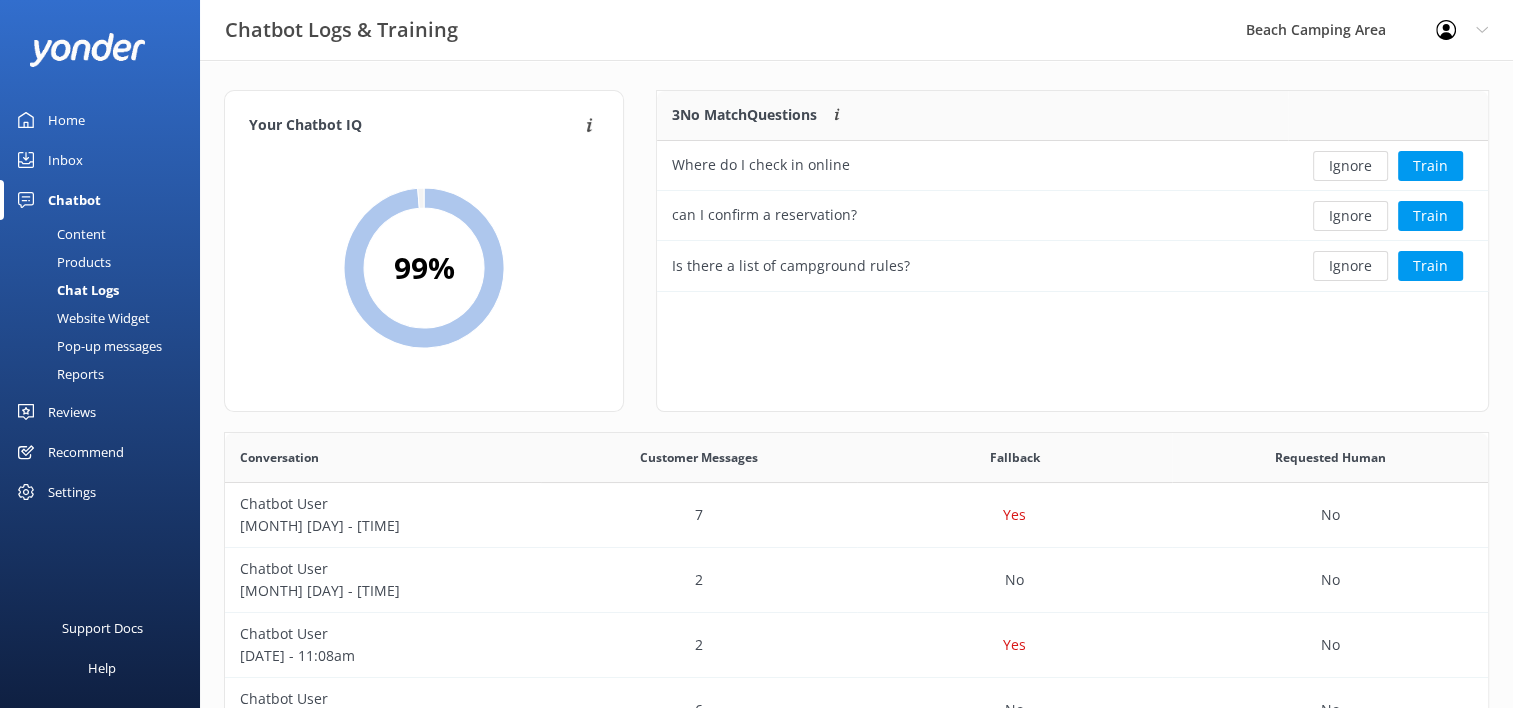 scroll, scrollTop: 185, scrollLeft: 815, axis: both 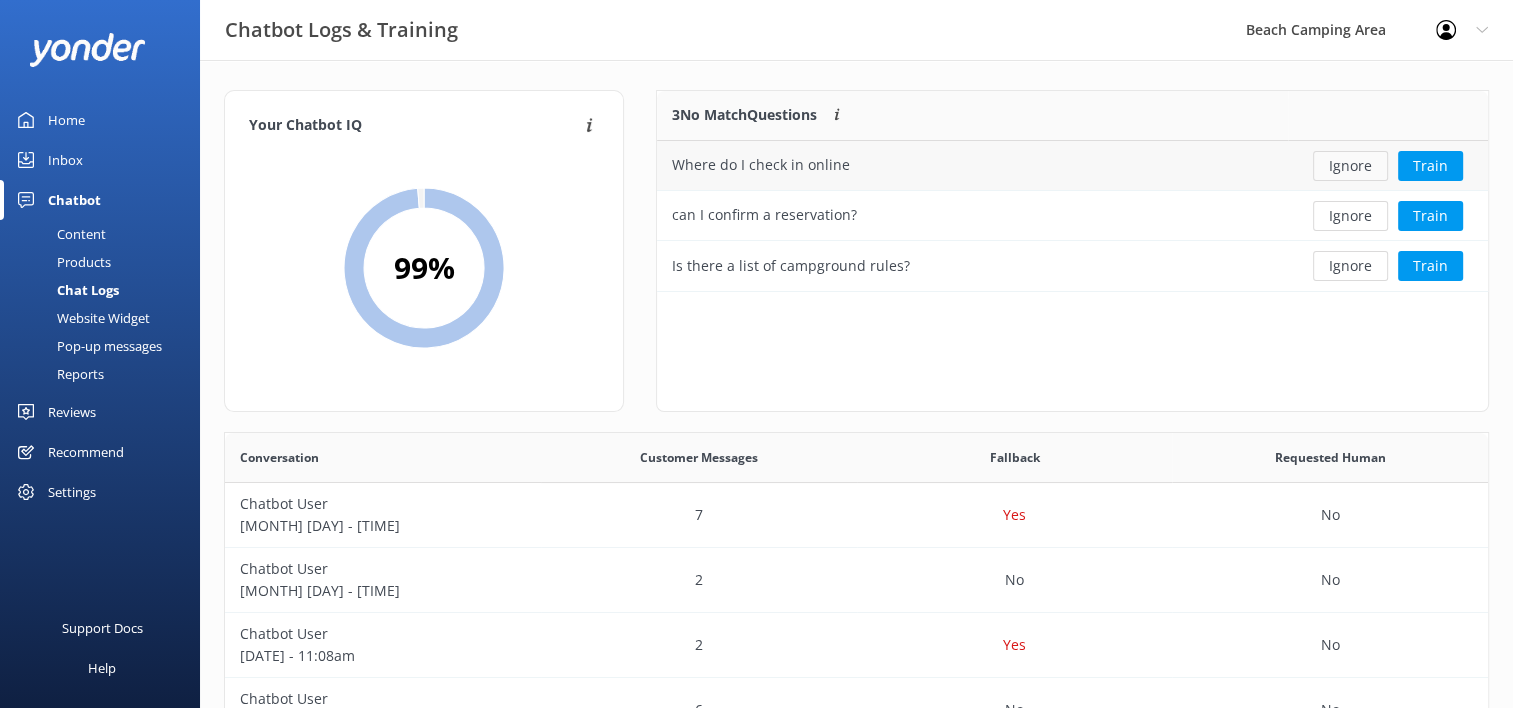 click on "Ignore" at bounding box center (1350, 166) 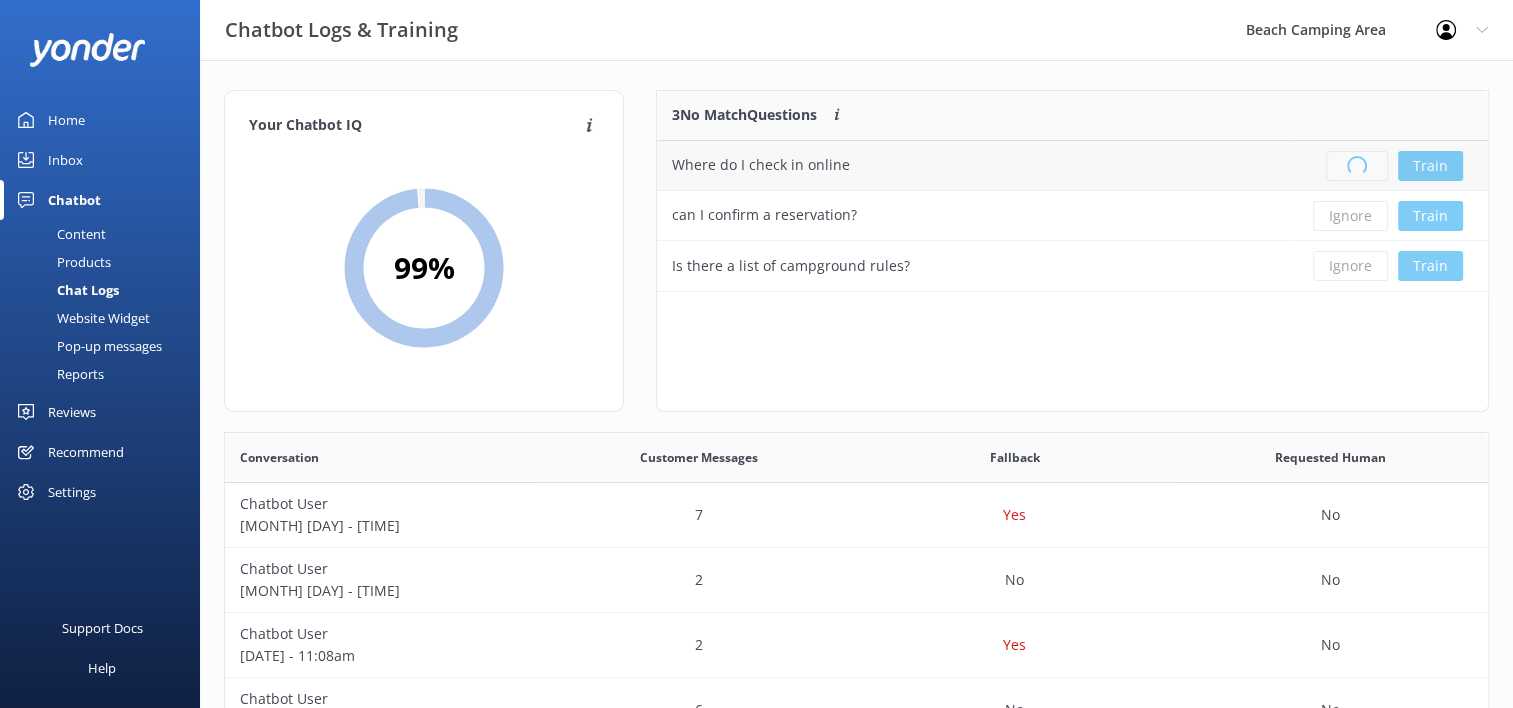 scroll, scrollTop: 16, scrollLeft: 16, axis: both 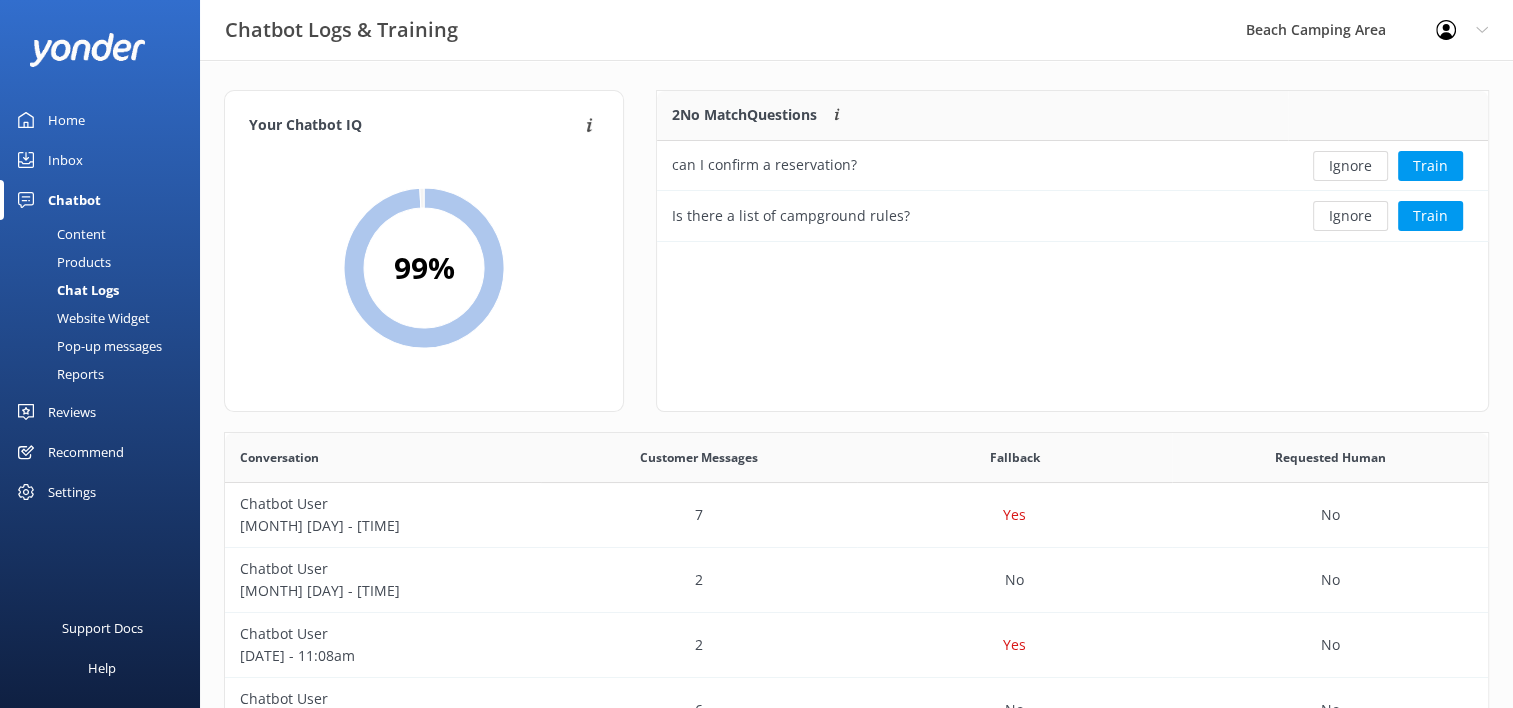 click on "Ignore" at bounding box center [1350, 166] 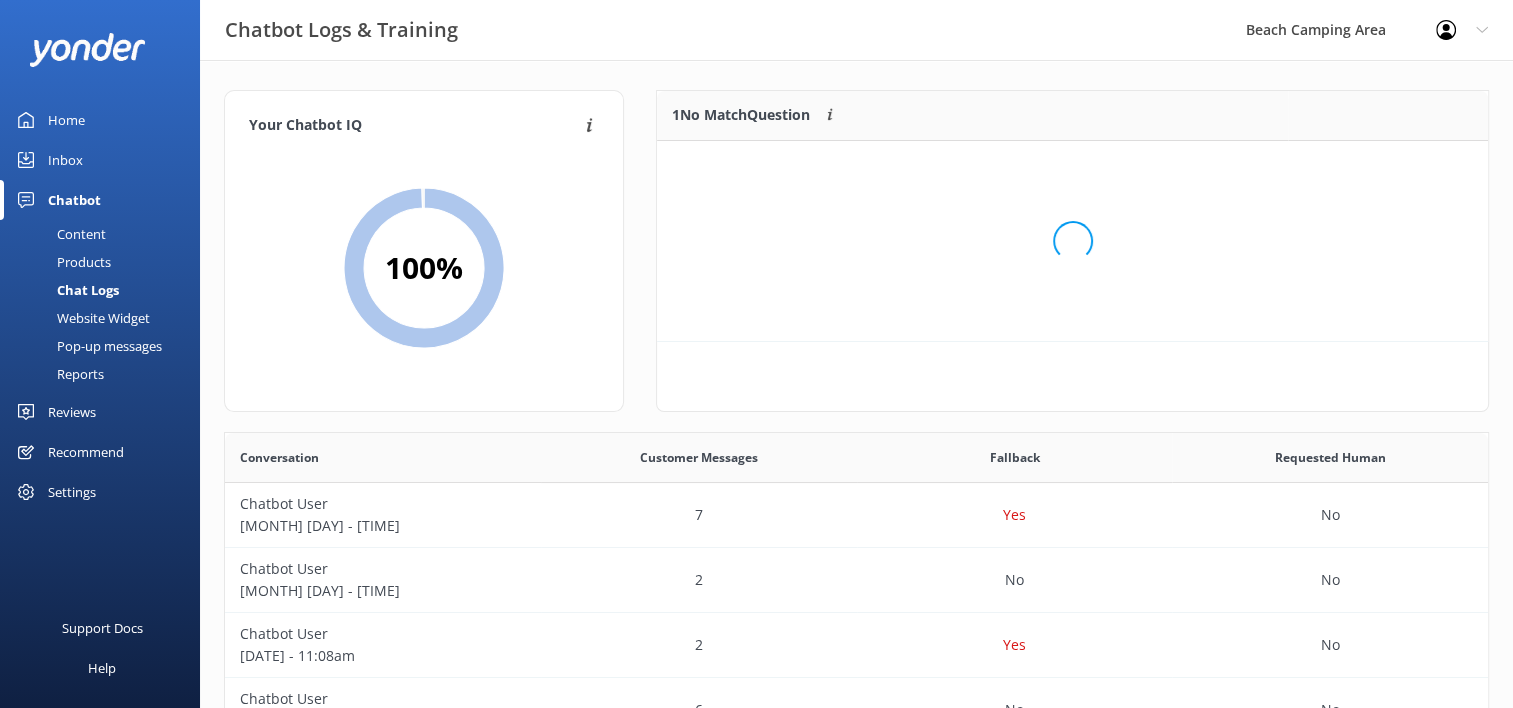 scroll, scrollTop: 16, scrollLeft: 16, axis: both 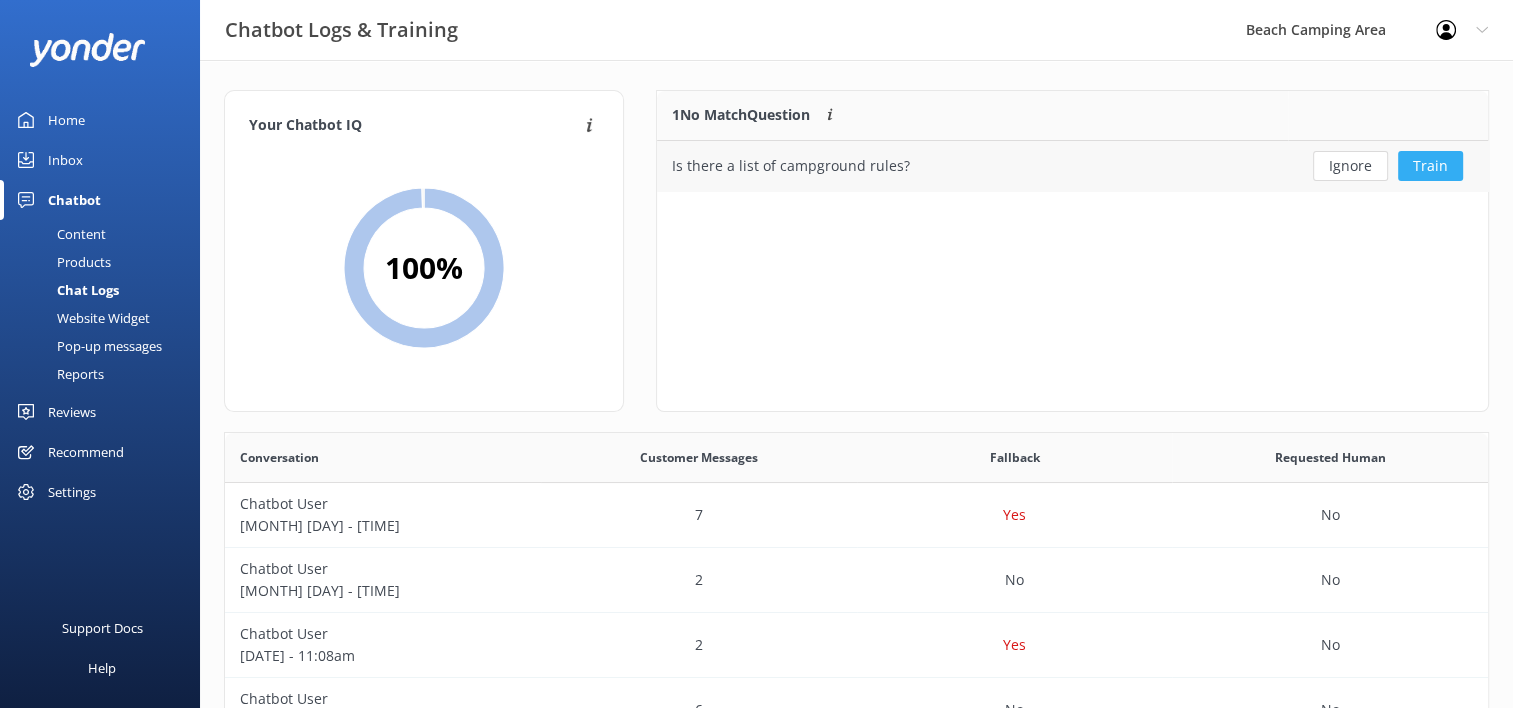 click on "Train" at bounding box center (1430, 166) 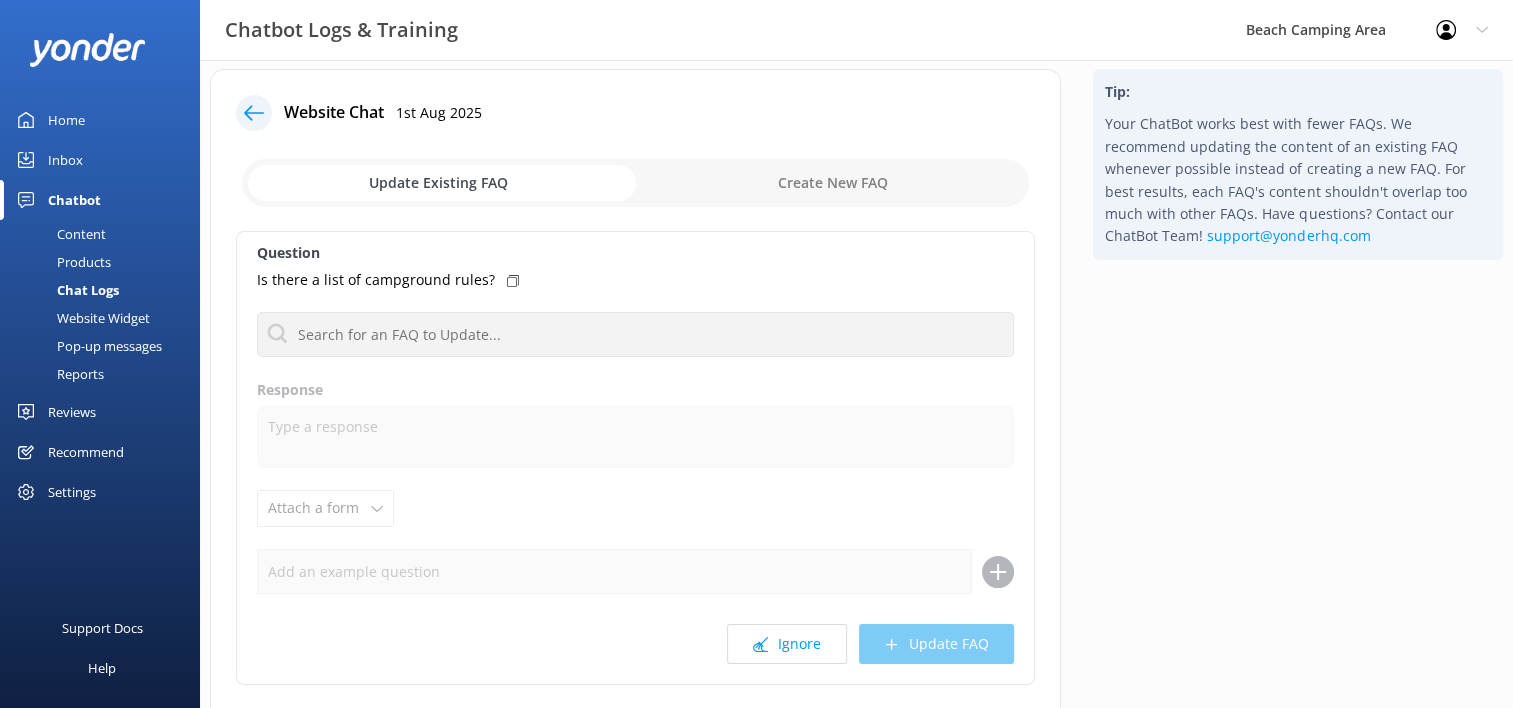 scroll, scrollTop: 0, scrollLeft: 0, axis: both 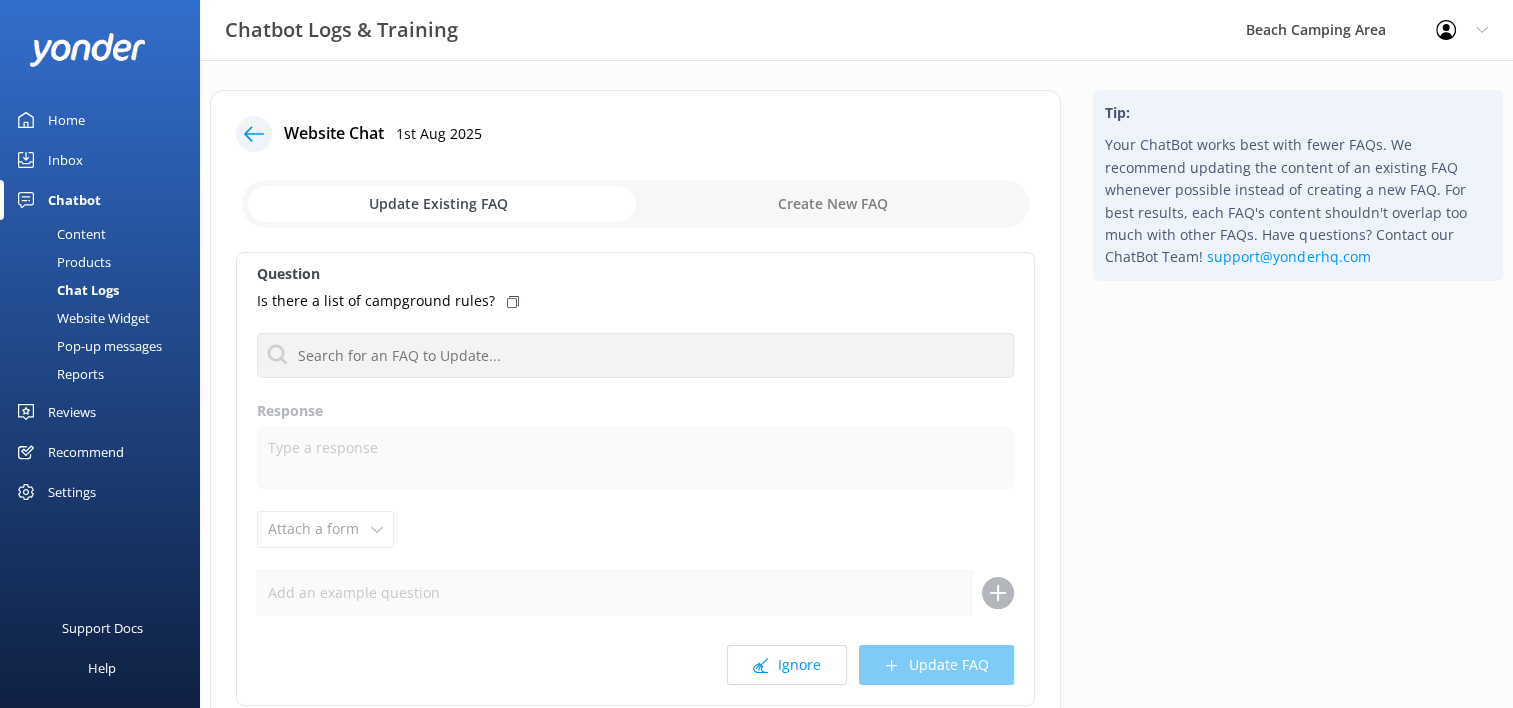 click at bounding box center [635, 204] 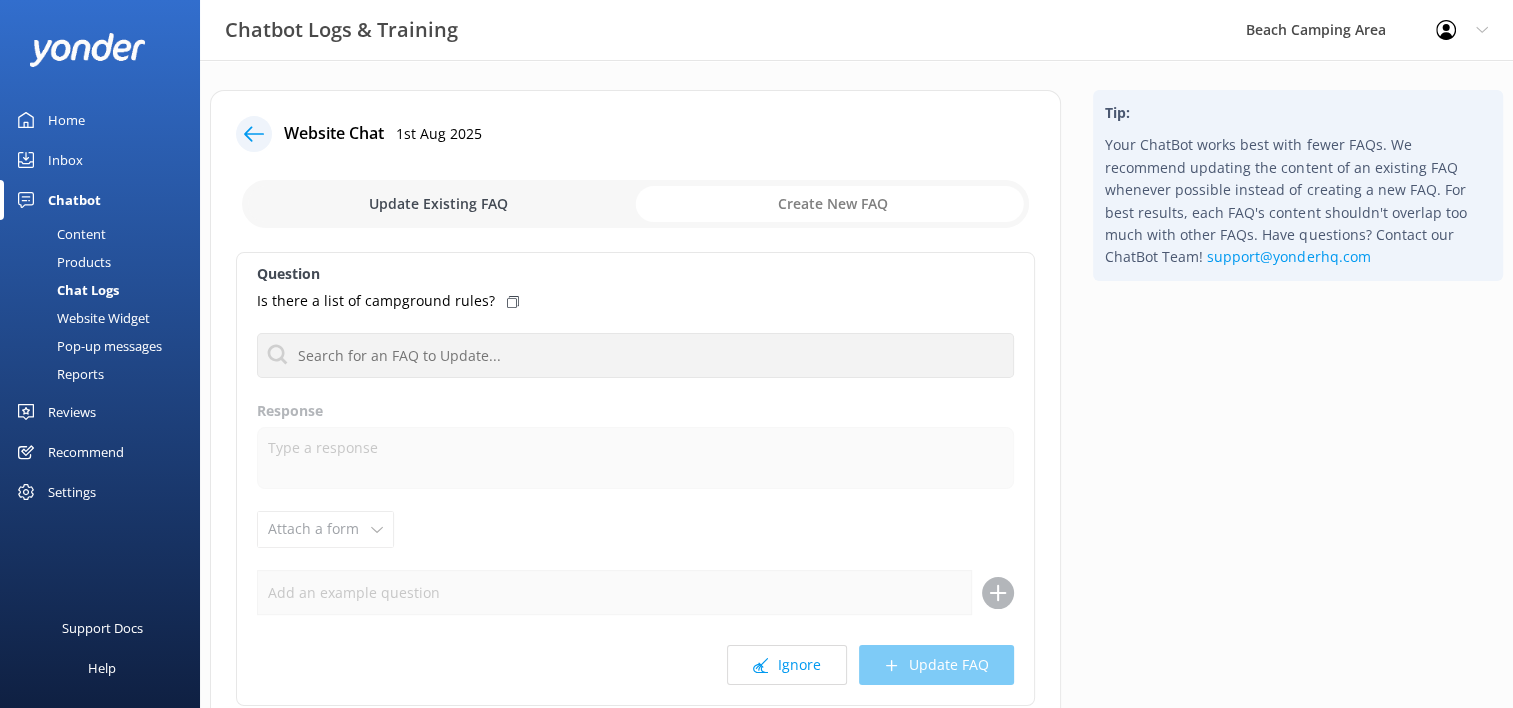 checkbox on "true" 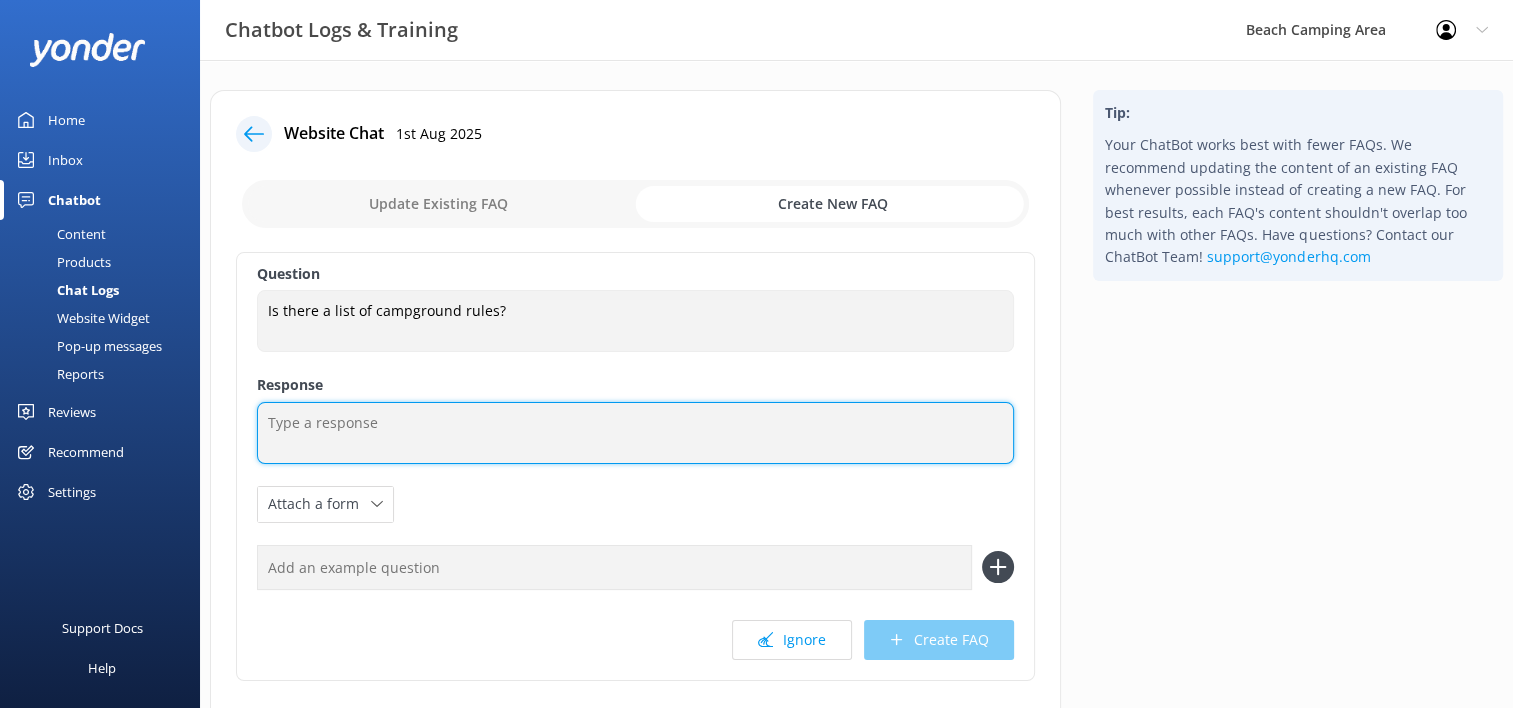 click at bounding box center (635, 433) 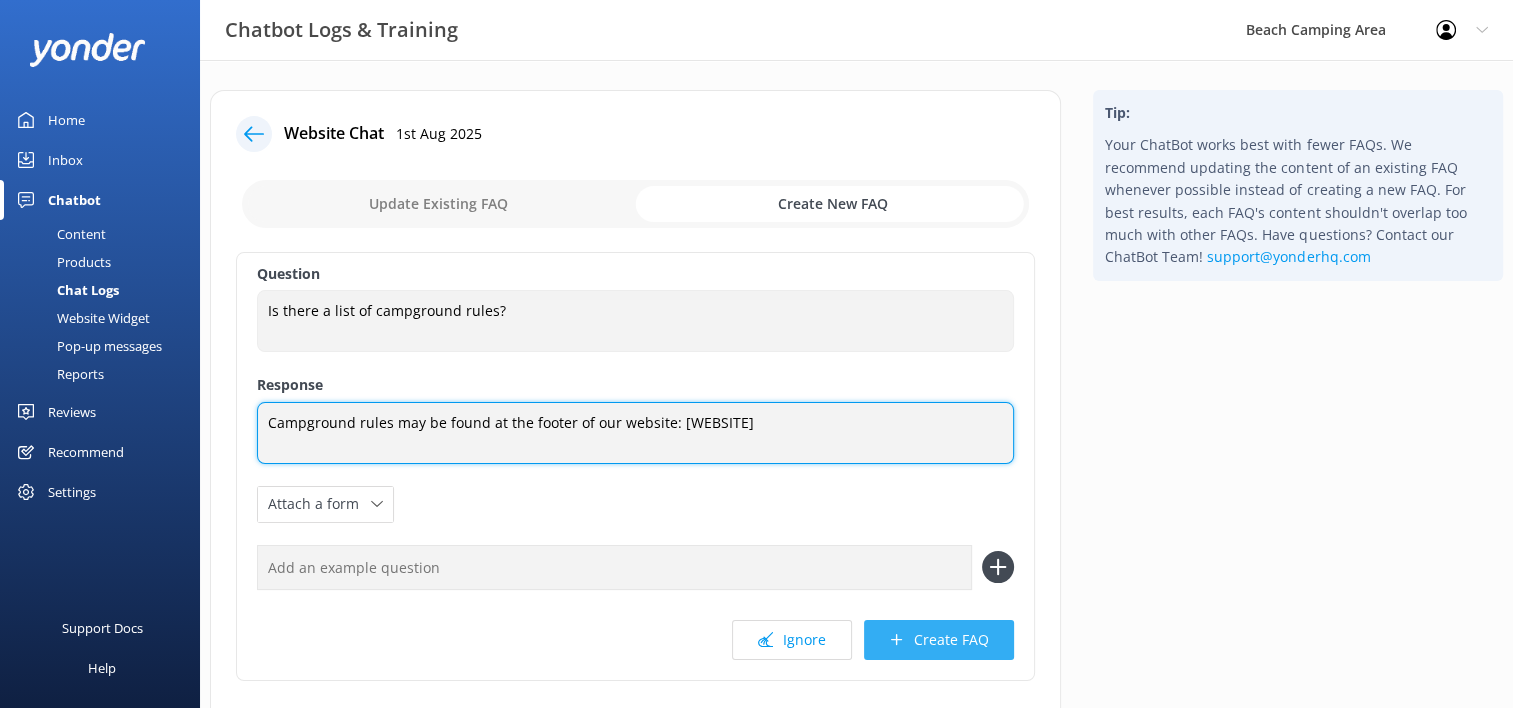 type on "Campground rules may be found at the footer of our website: [WEBSITE]" 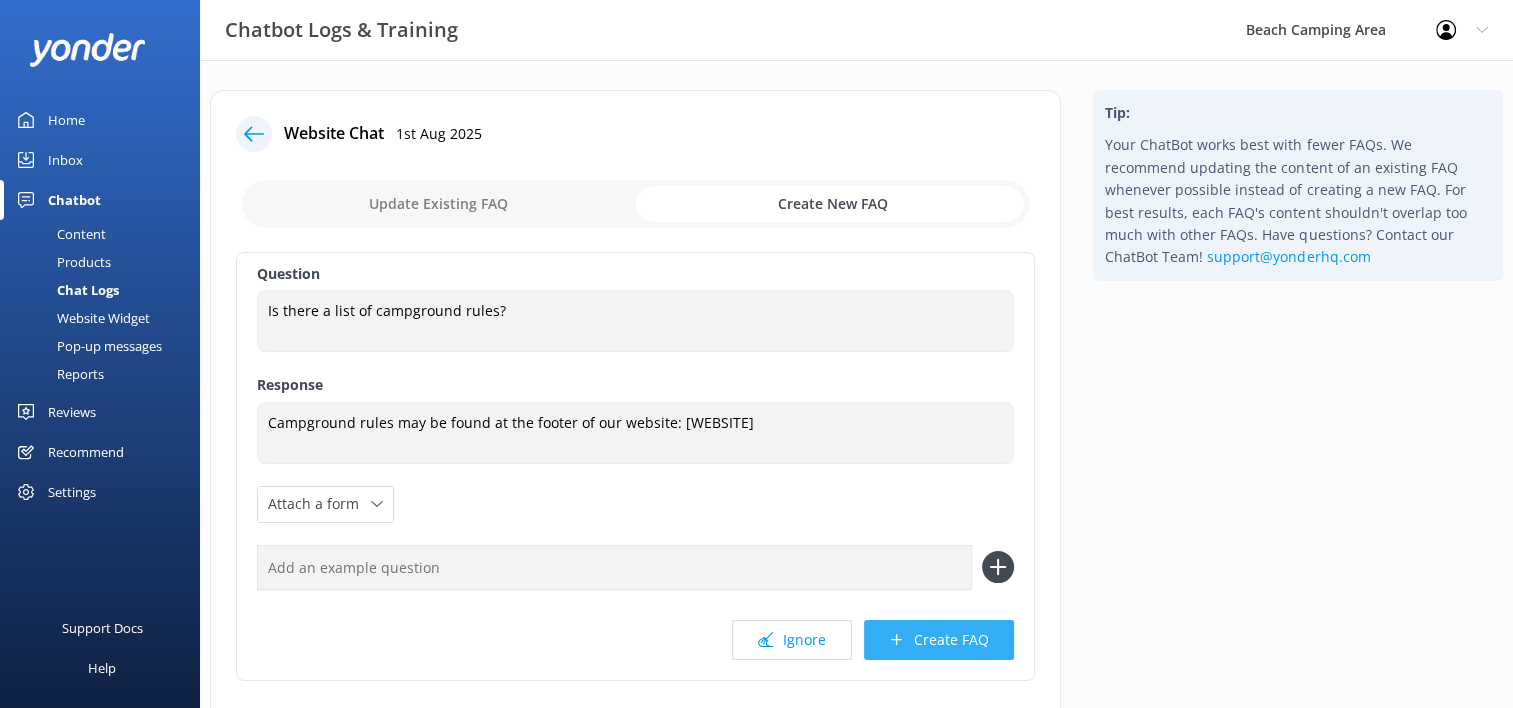 click on "Create FAQ" at bounding box center (939, 640) 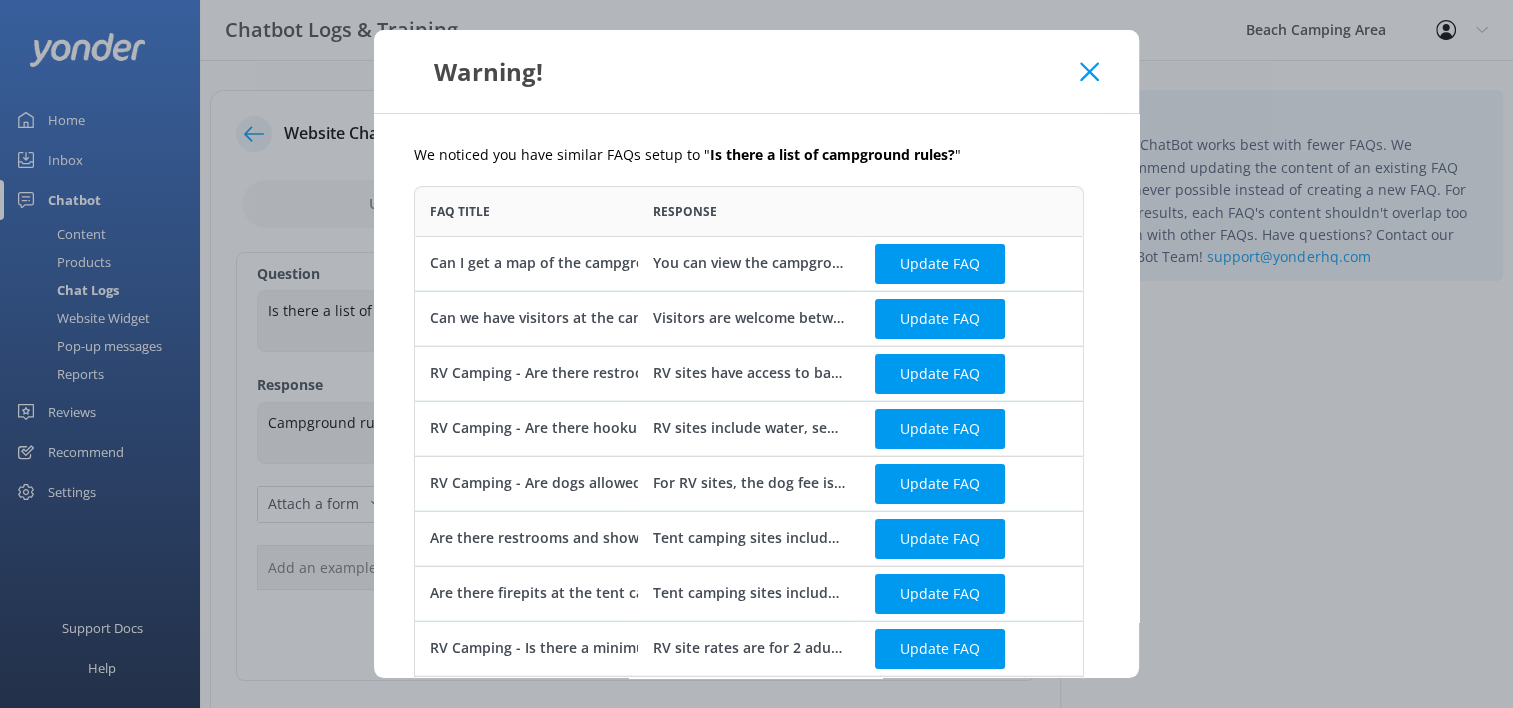 scroll, scrollTop: 16, scrollLeft: 16, axis: both 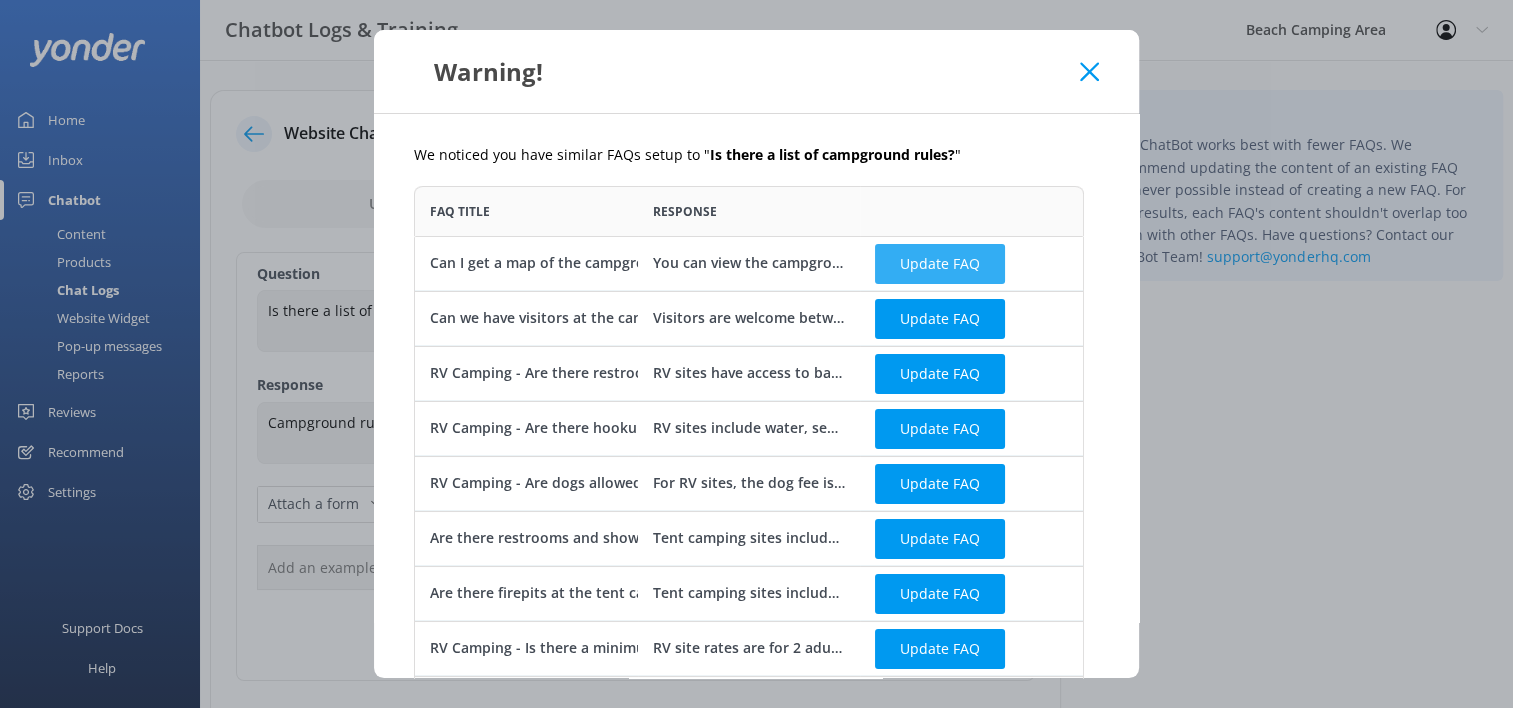 click on "Update FAQ" at bounding box center [940, 264] 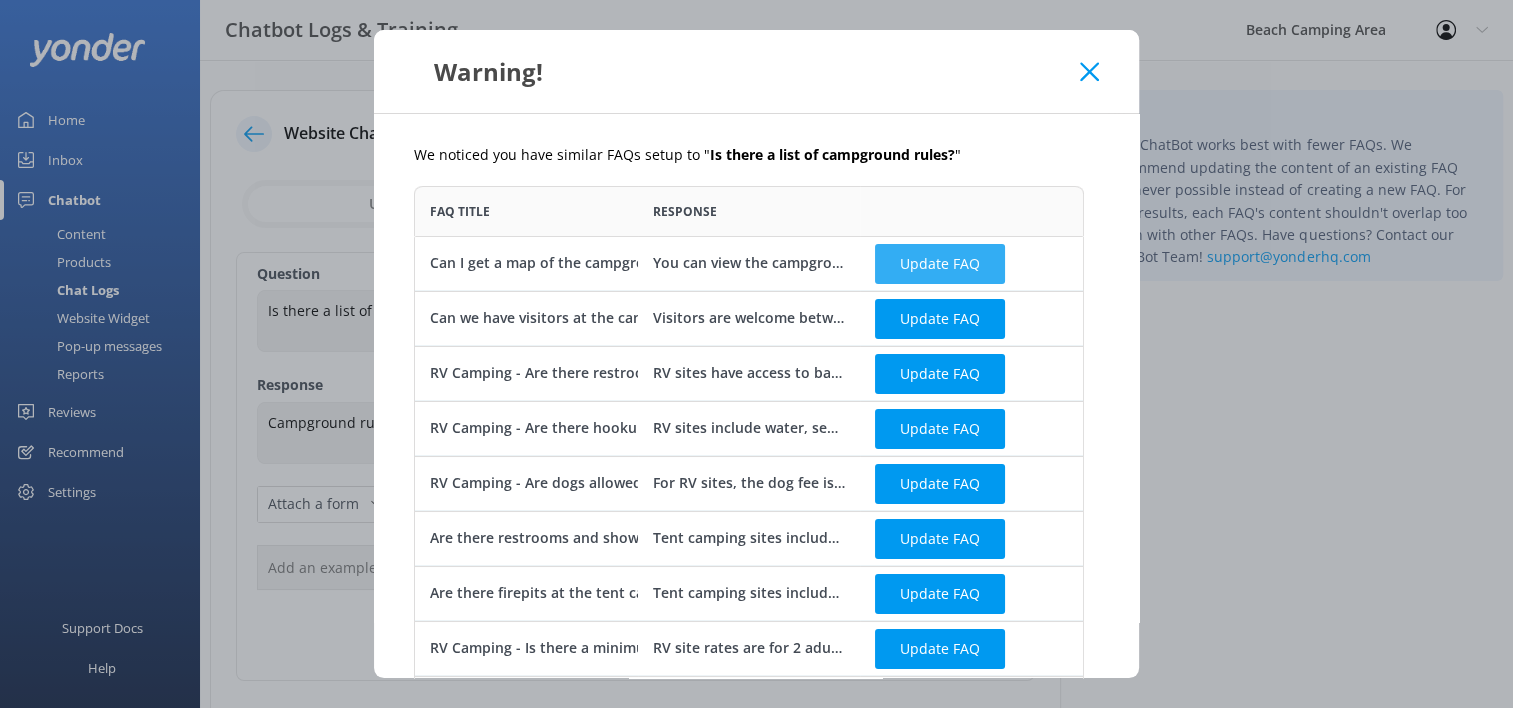 checkbox on "false" 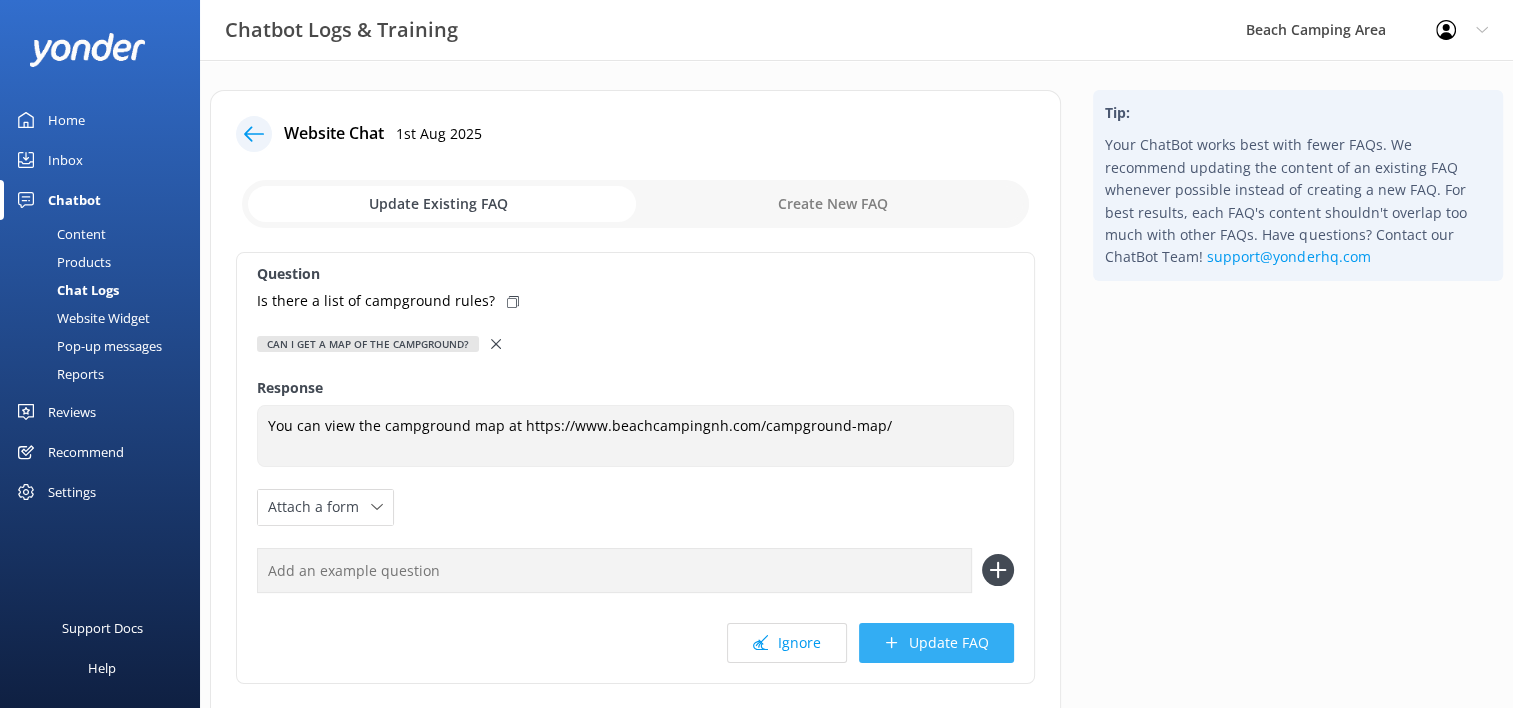 click 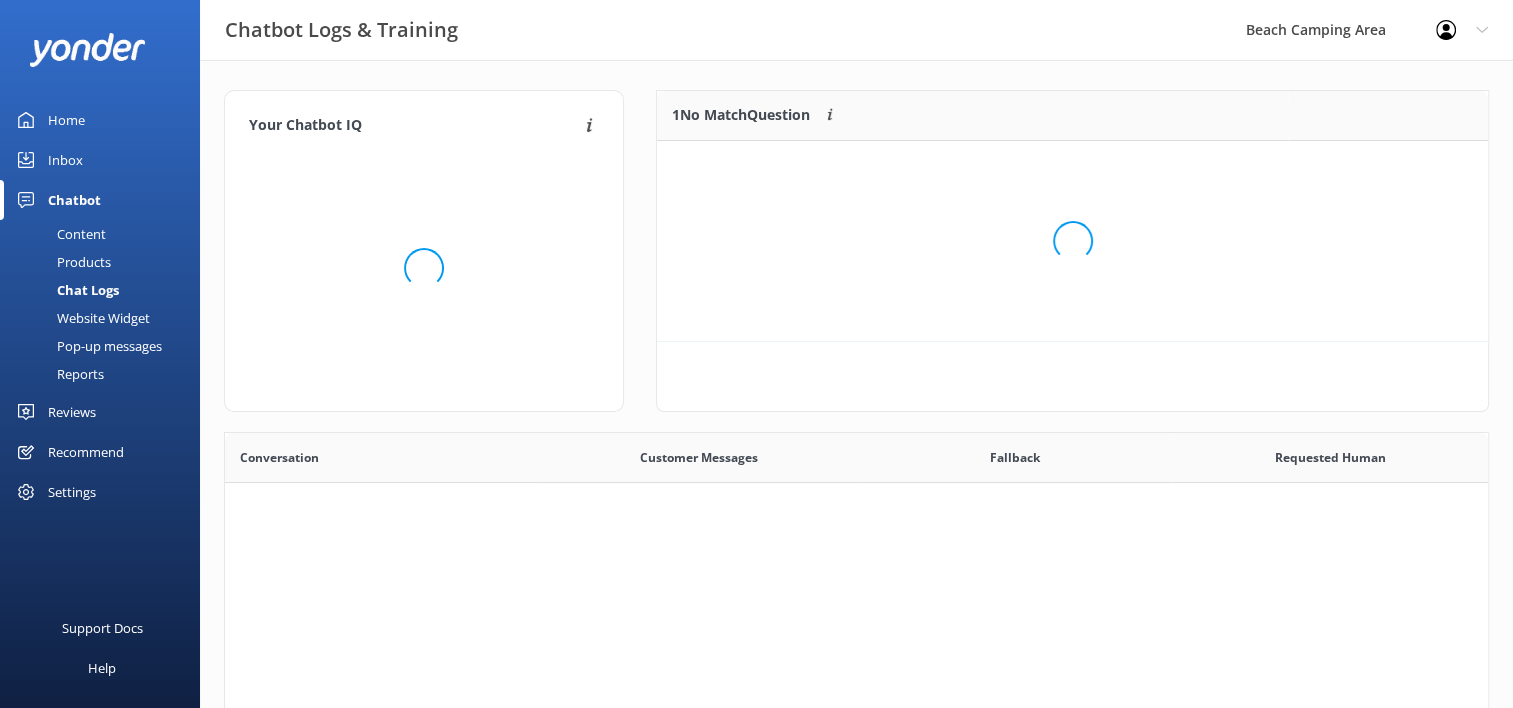 scroll, scrollTop: 16, scrollLeft: 16, axis: both 